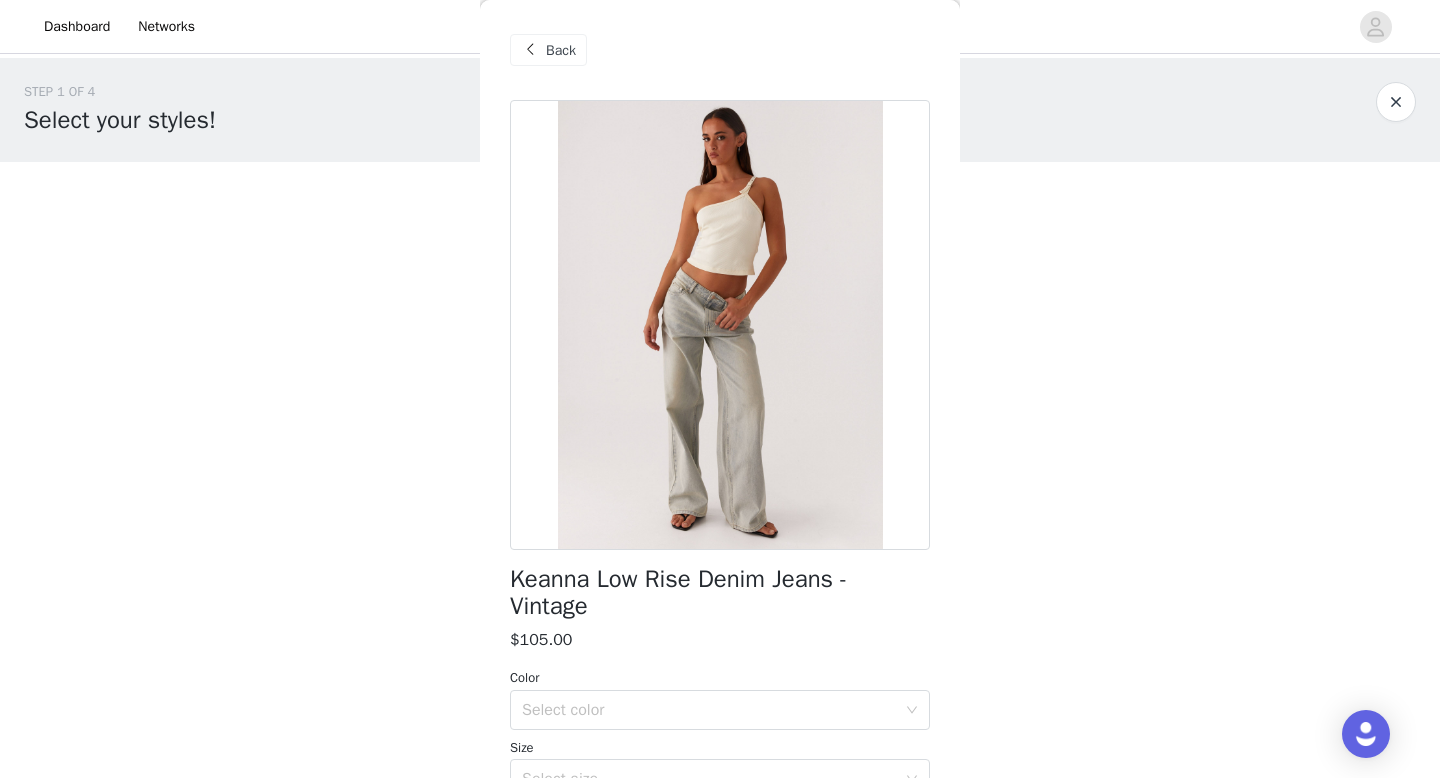 scroll, scrollTop: 94, scrollLeft: 0, axis: vertical 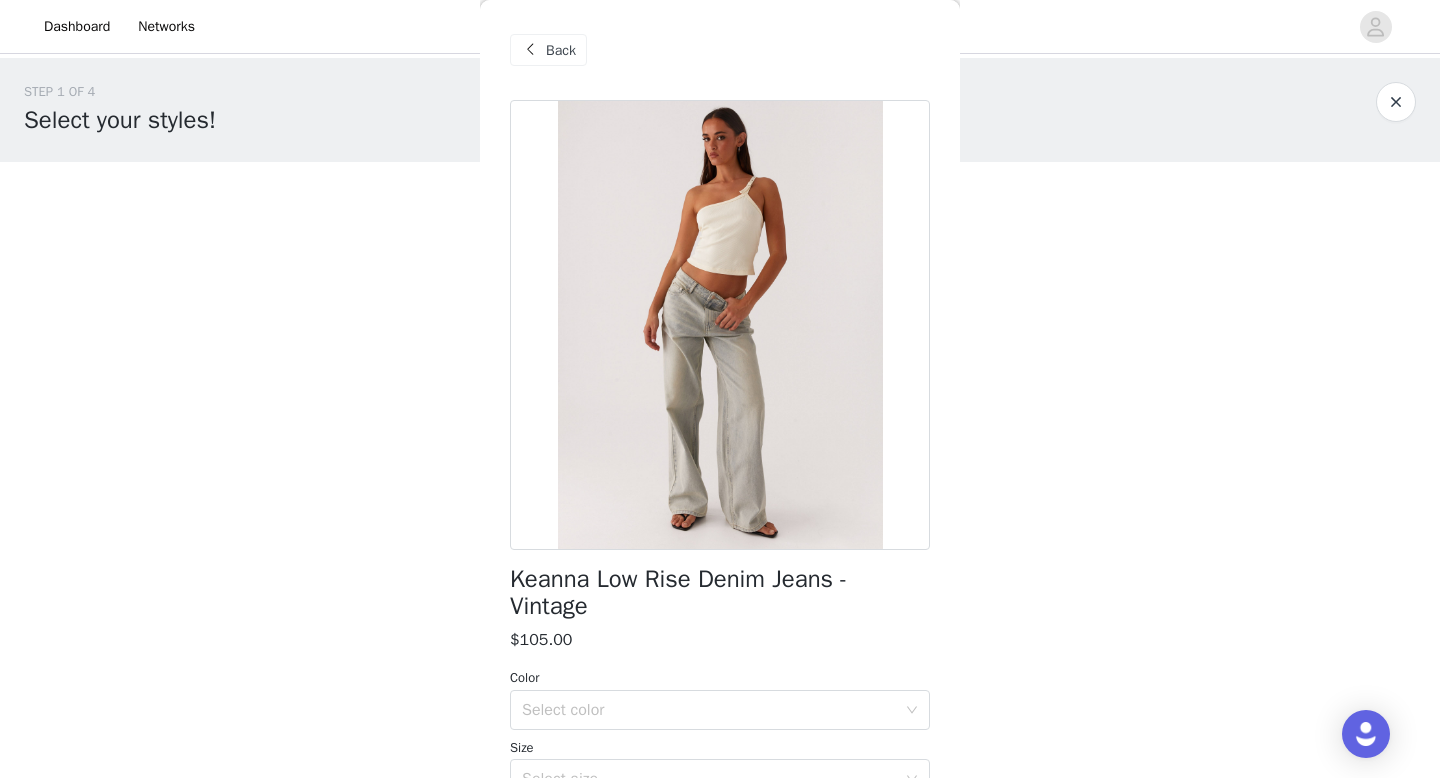 click at bounding box center [530, 50] 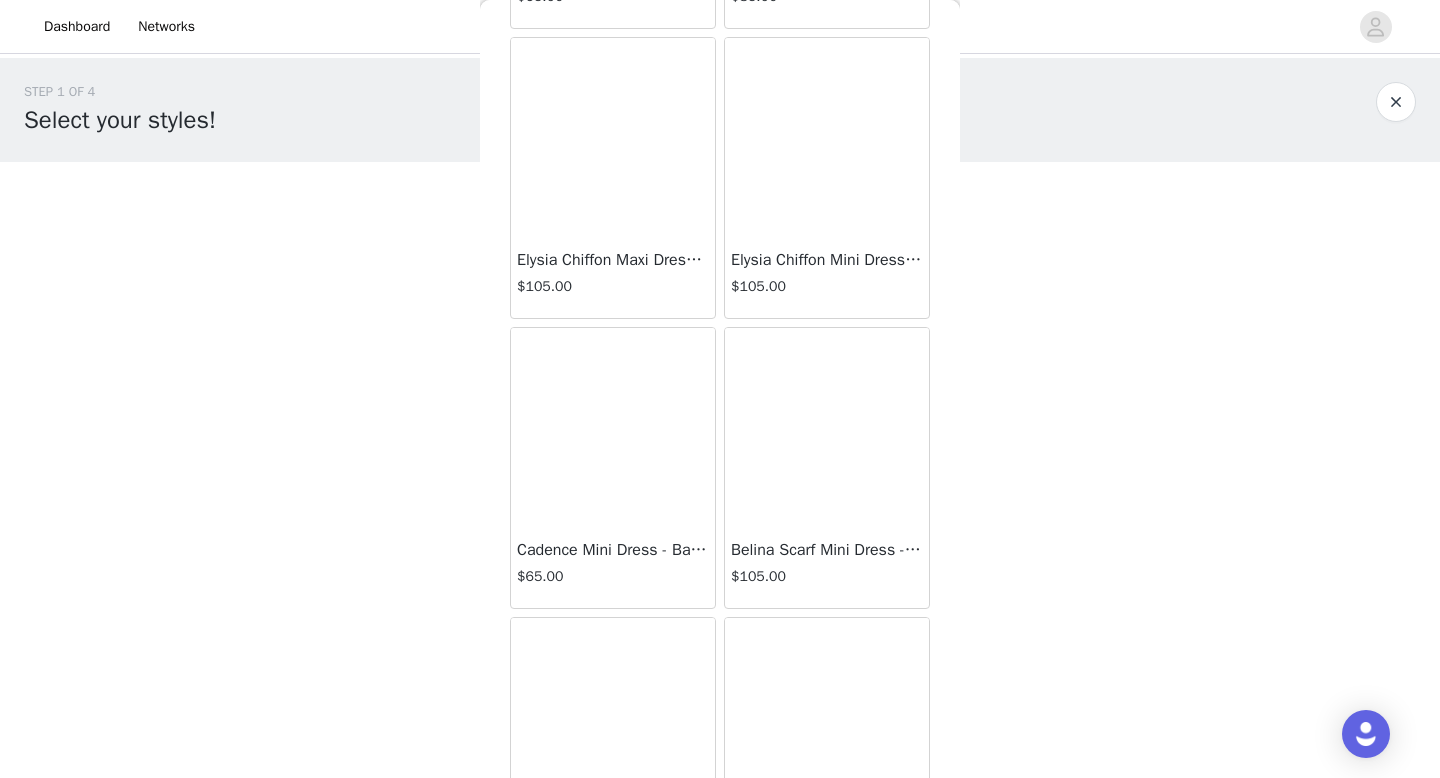 scroll, scrollTop: 13964, scrollLeft: 0, axis: vertical 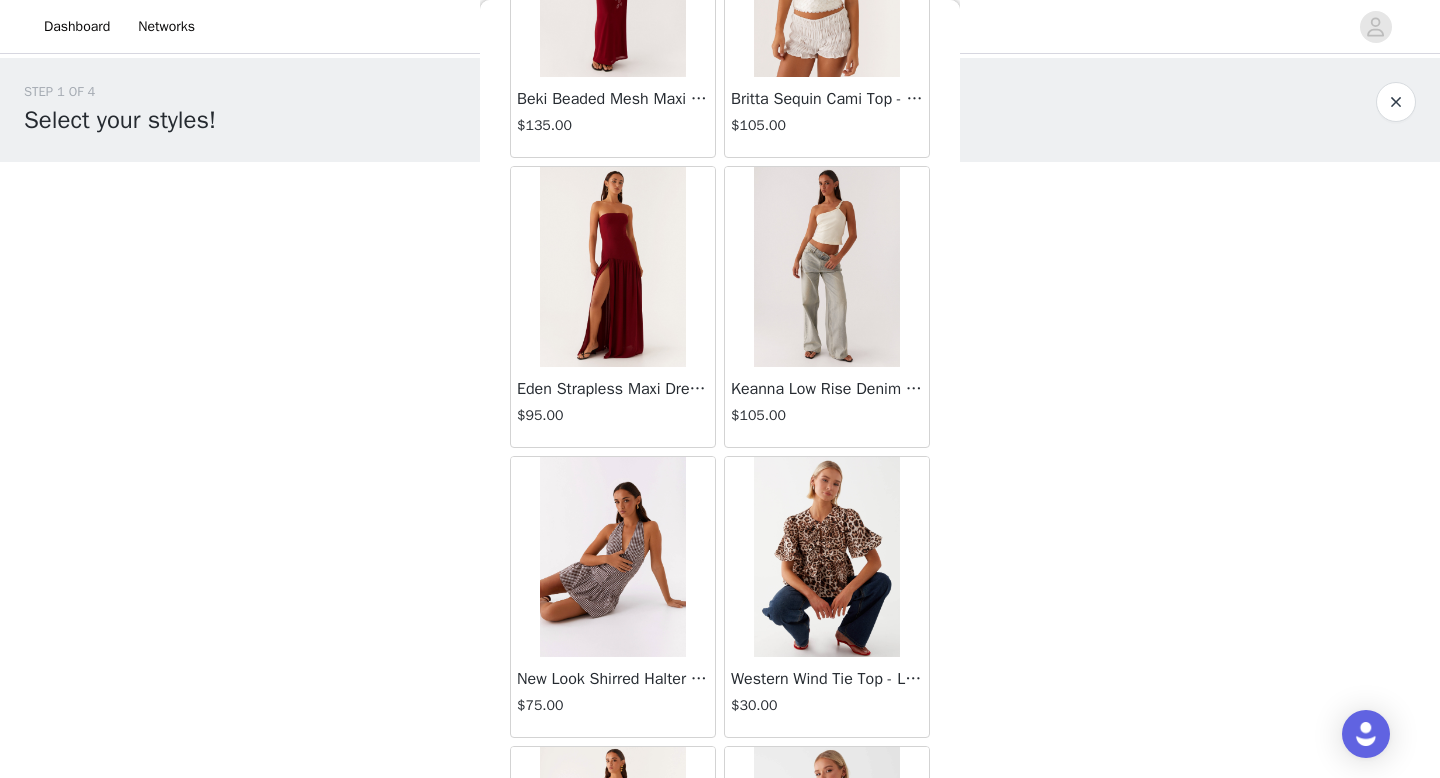 click on "Keanna Low Rise Denim Jeans - Vintage   $105.00" at bounding box center [827, 407] 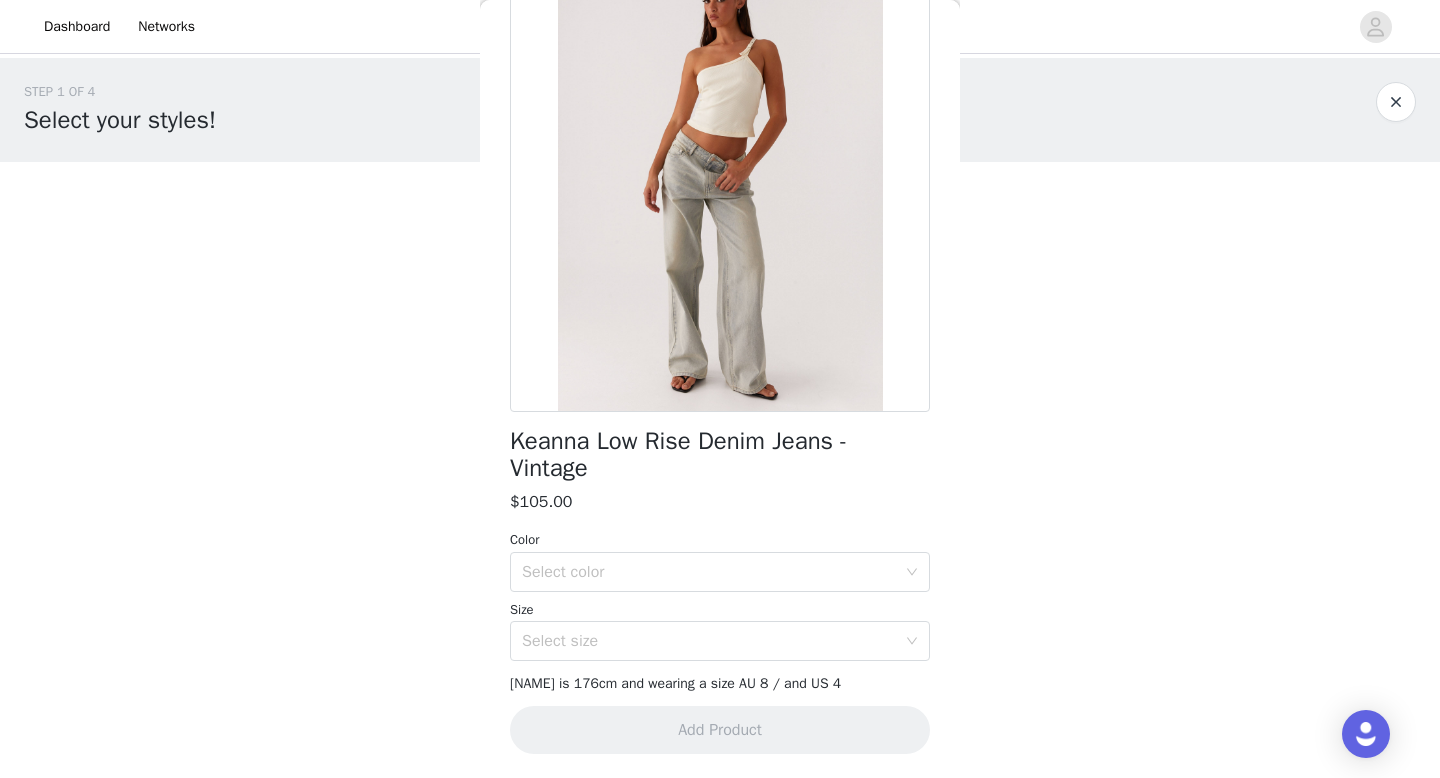 click on "[NAME] is 176cm and wearing a size AU 8 / and US 4" at bounding box center (720, 389) 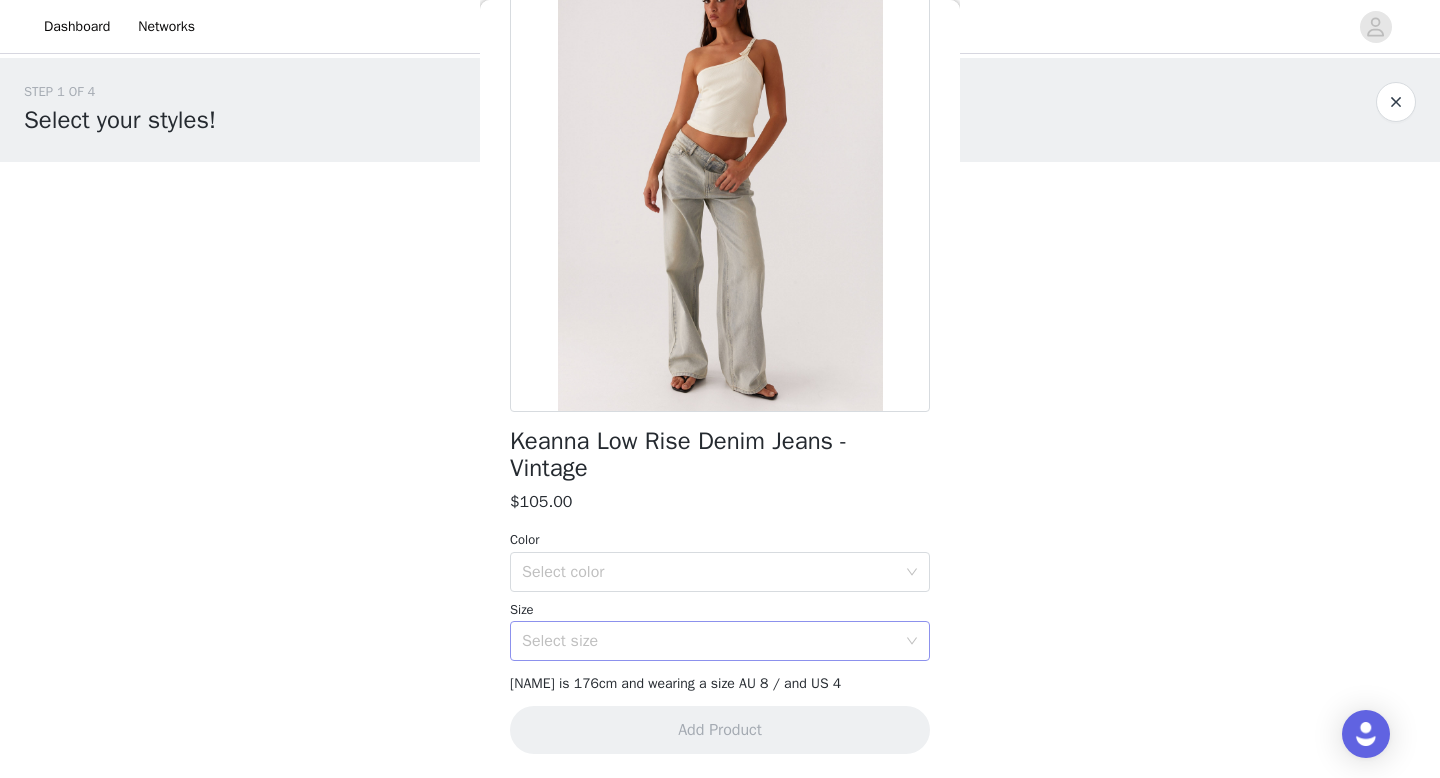 click on "Select size" at bounding box center [709, 641] 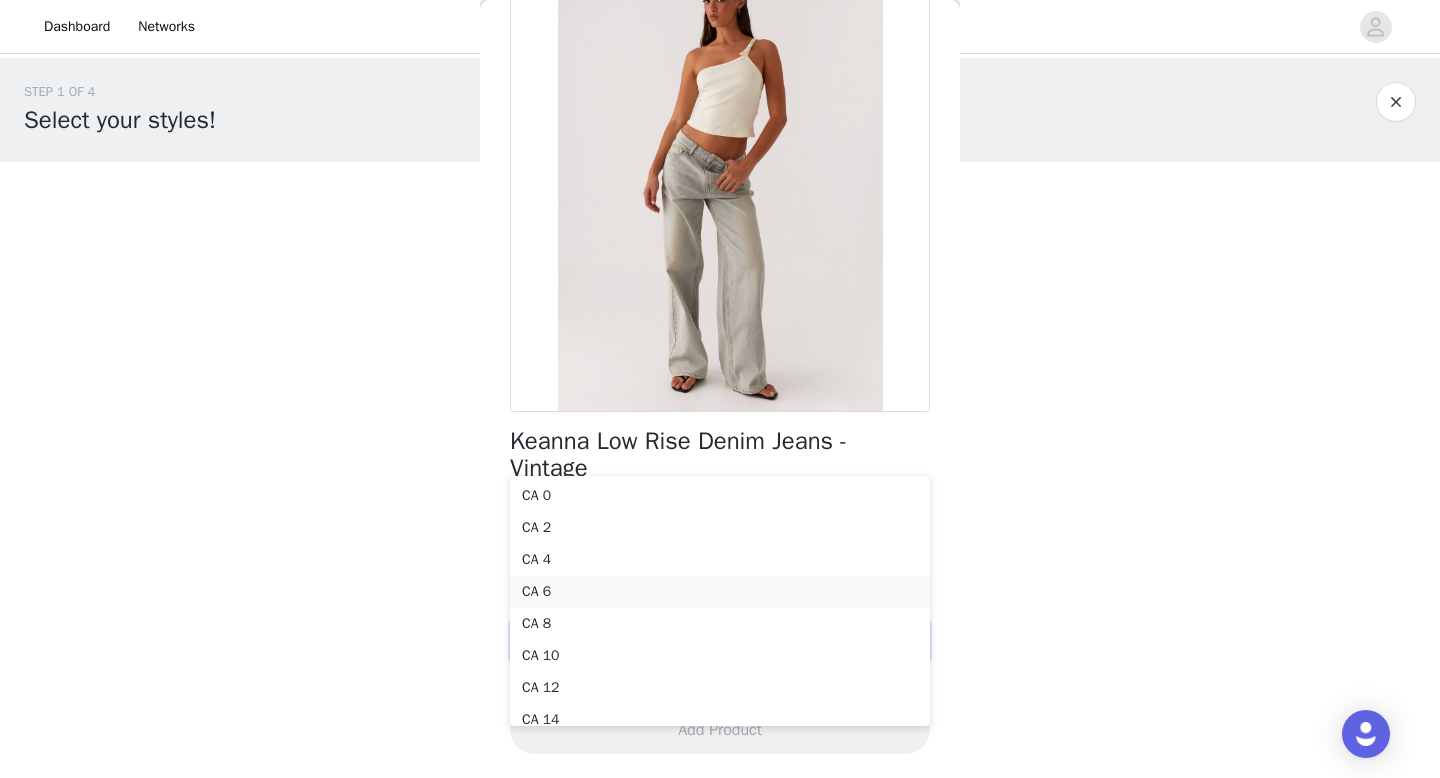 click on "CA 6" at bounding box center (720, 592) 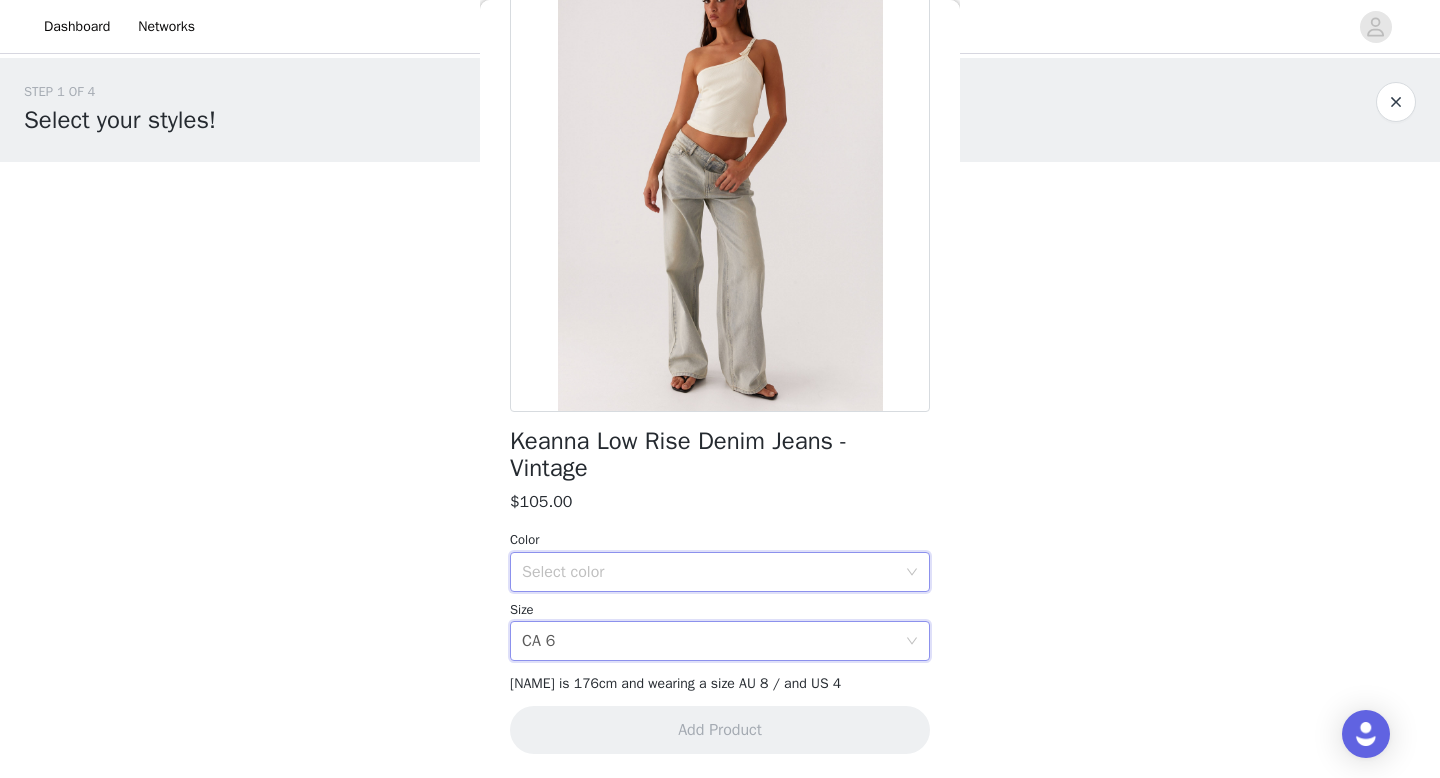 click on "Select color" at bounding box center [713, 572] 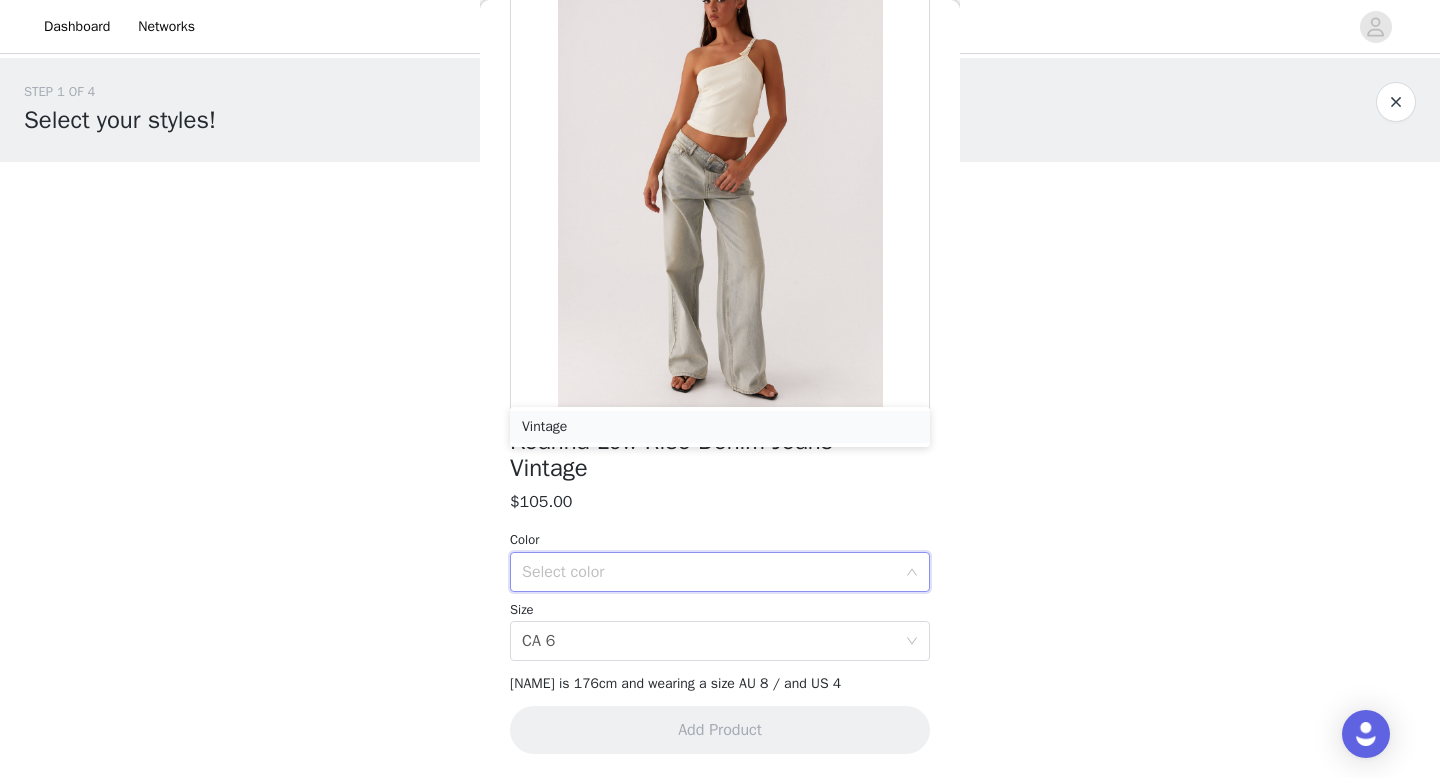click on "Vintage" at bounding box center [720, 427] 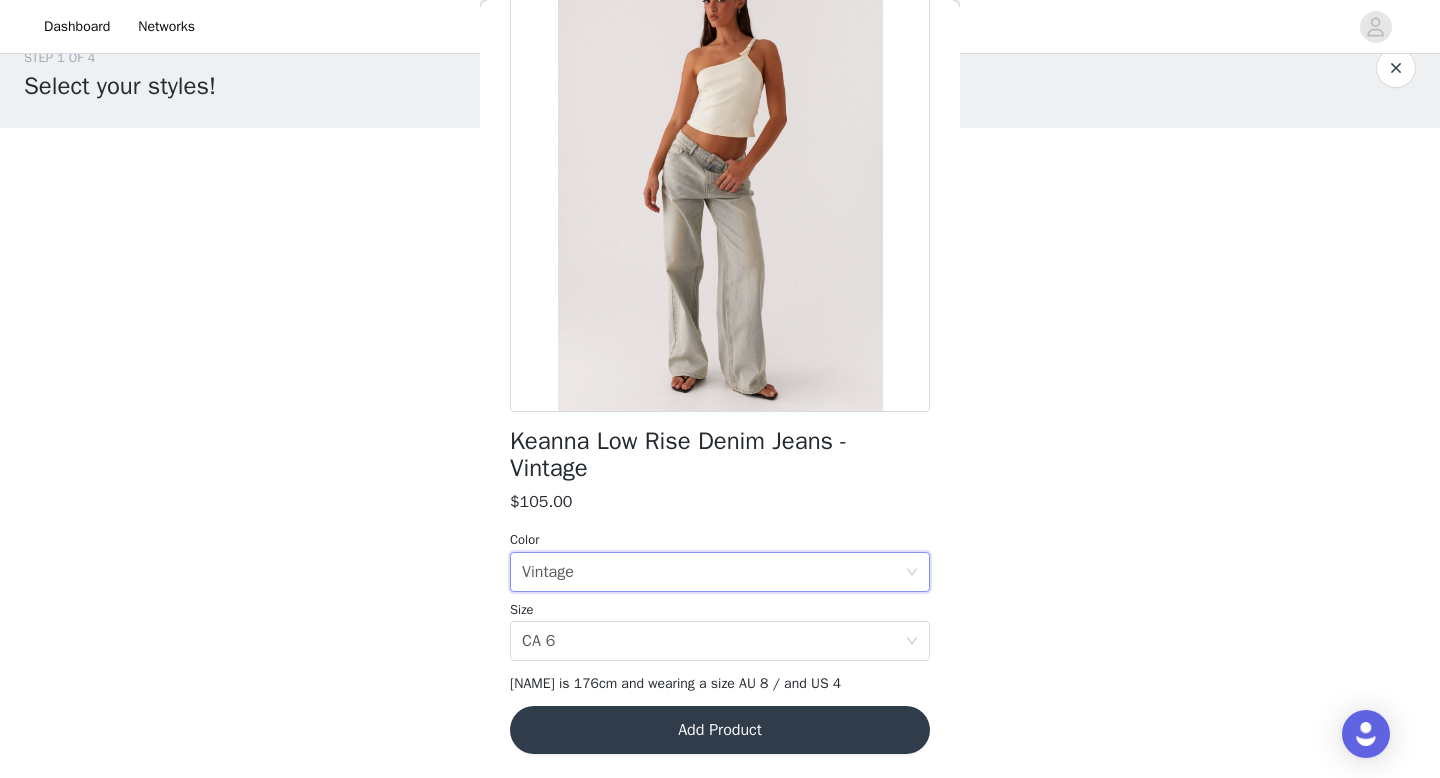 scroll, scrollTop: 35, scrollLeft: 0, axis: vertical 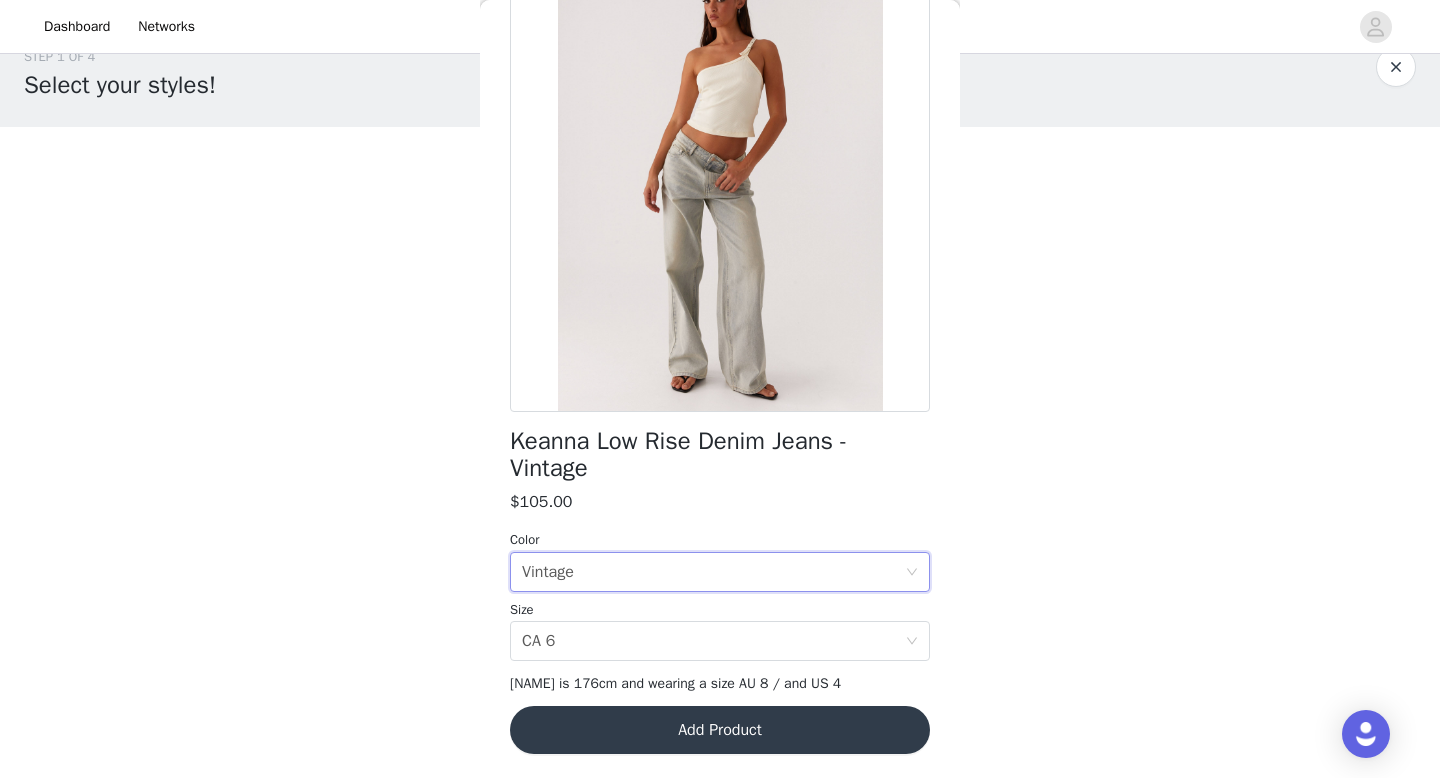 click on "Add Product" at bounding box center (720, 730) 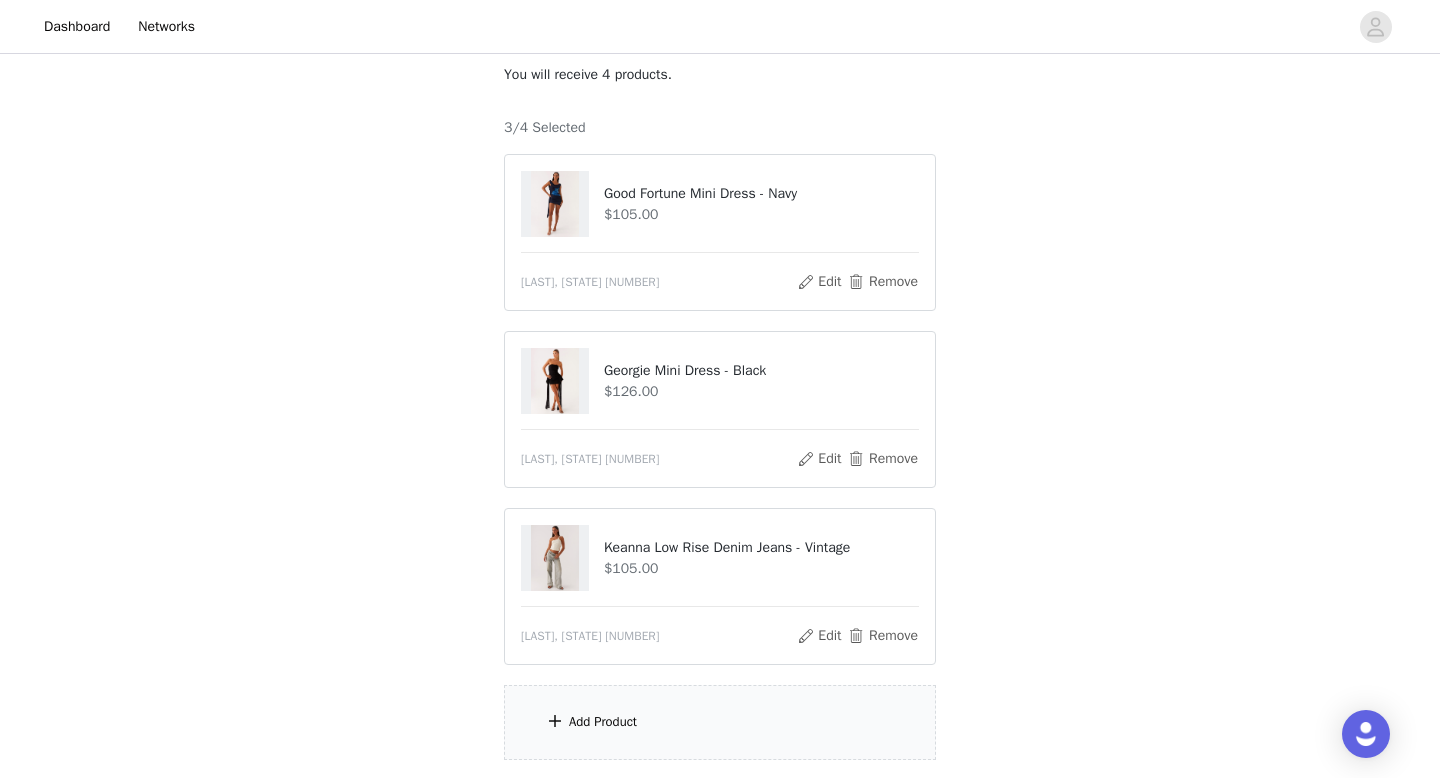 scroll, scrollTop: 271, scrollLeft: 0, axis: vertical 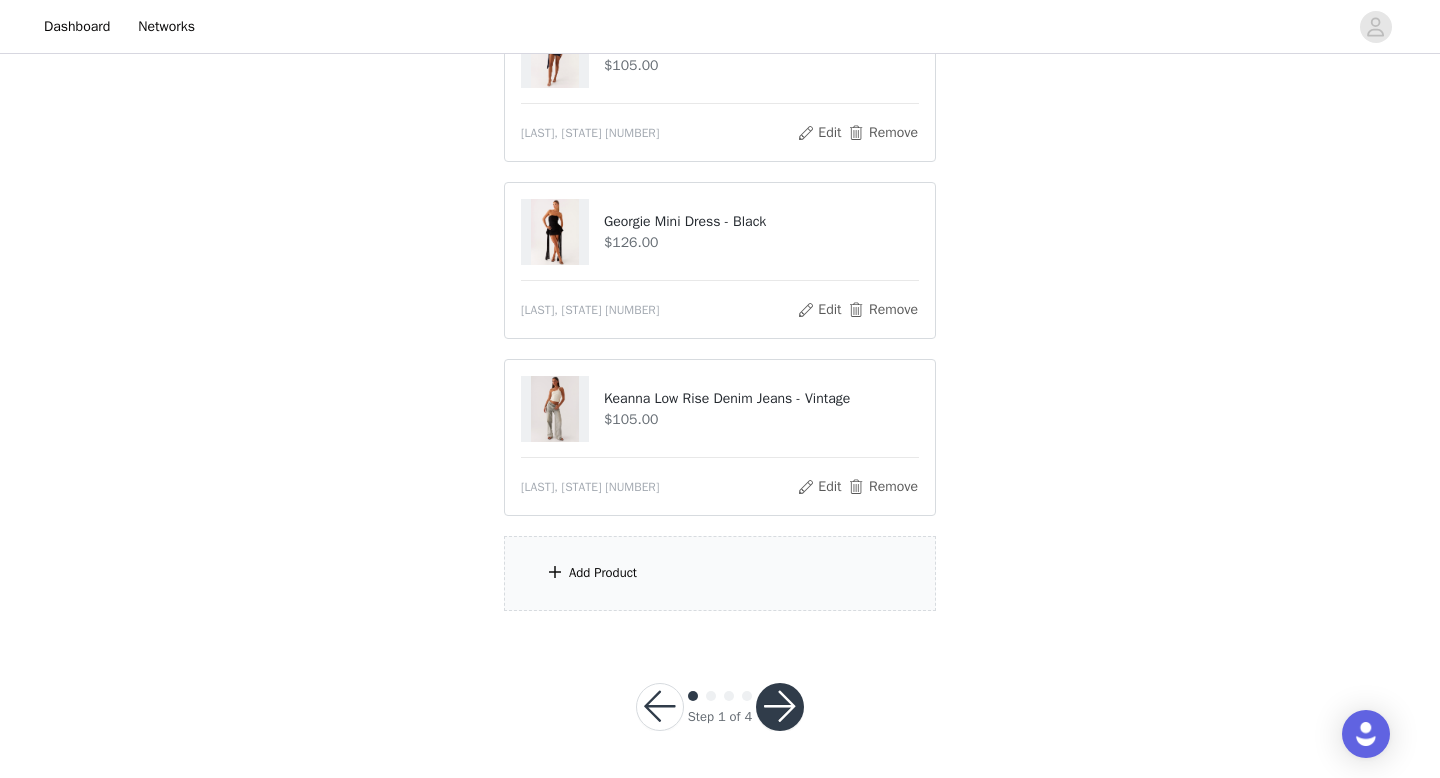 click on "Keanna Low Rise Denim Jeans - Vintage" at bounding box center (761, 398) 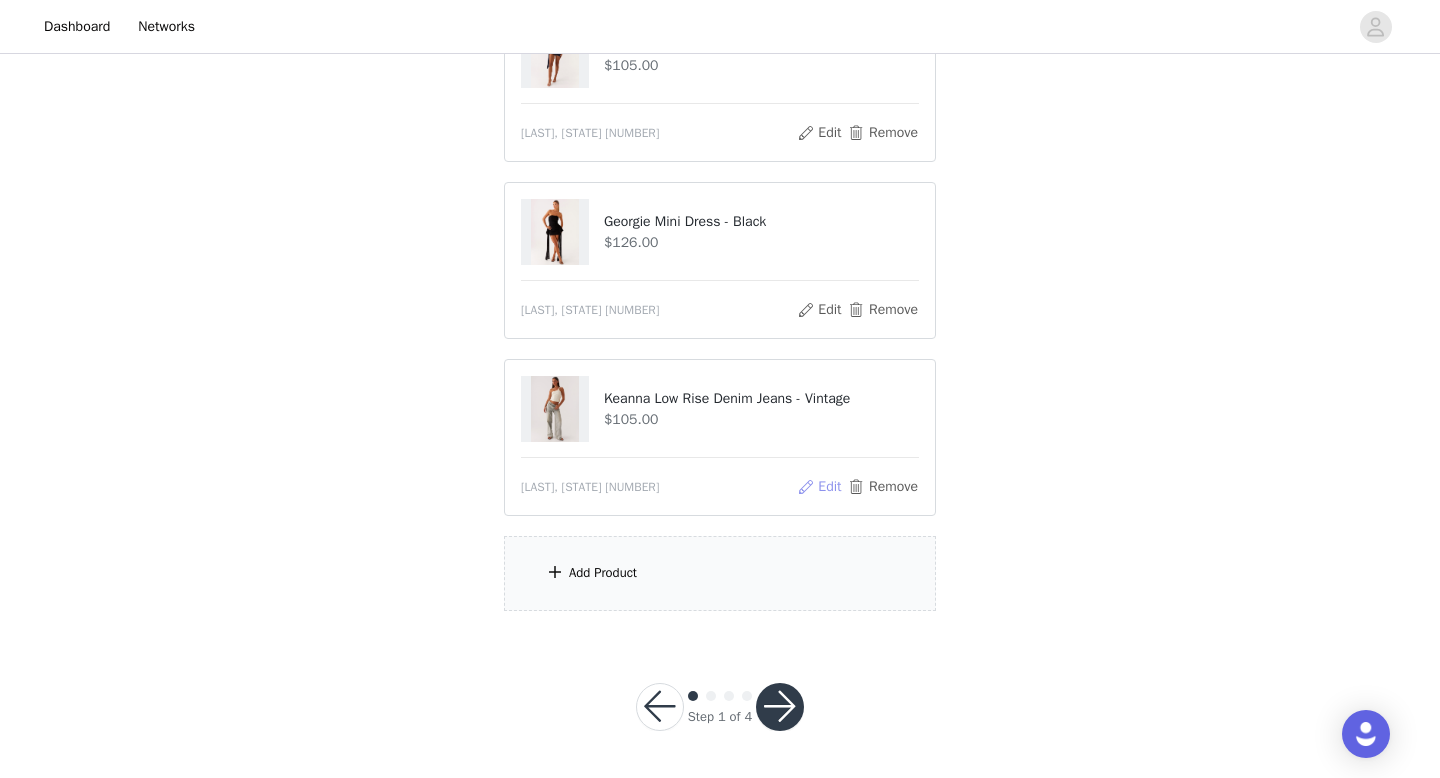 click on "Edit" at bounding box center [819, 487] 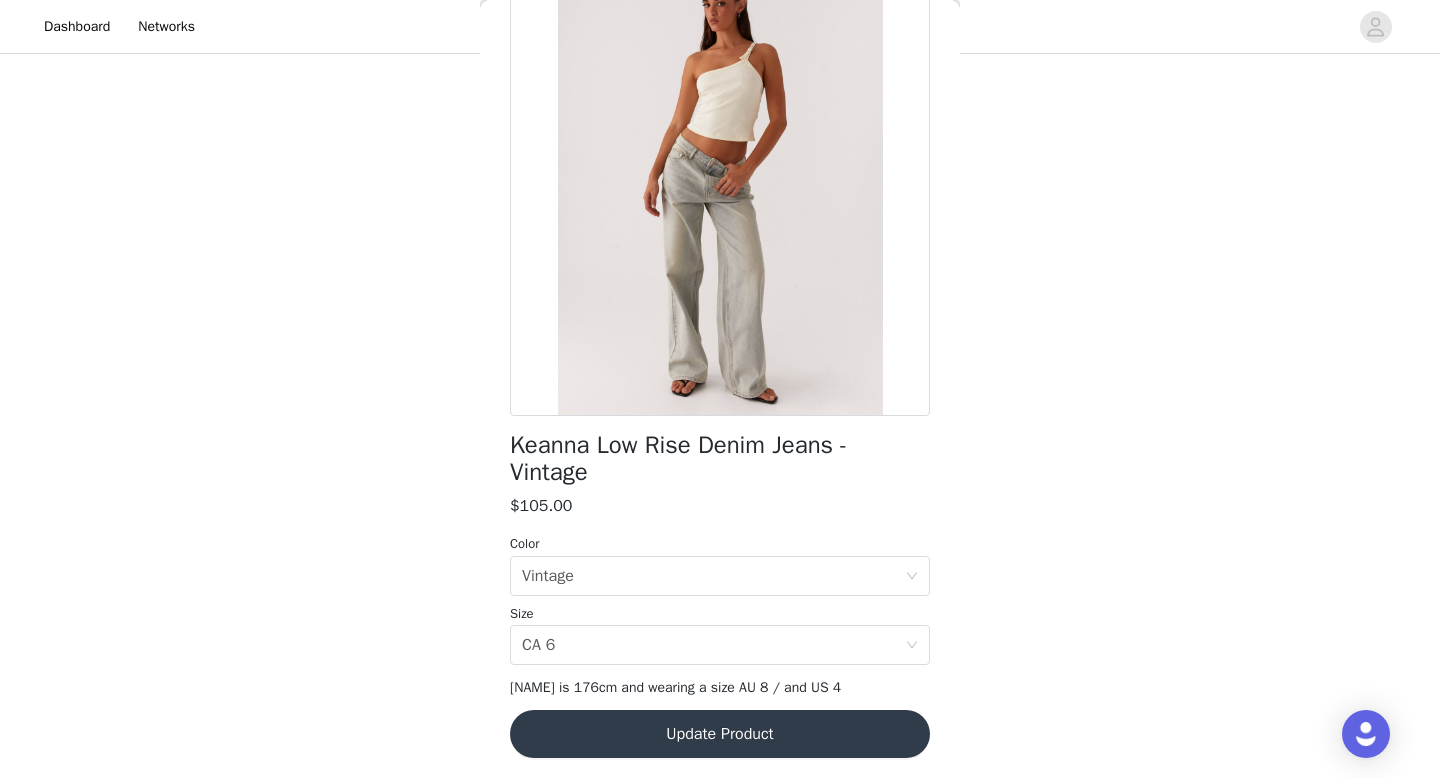 scroll, scrollTop: 0, scrollLeft: 0, axis: both 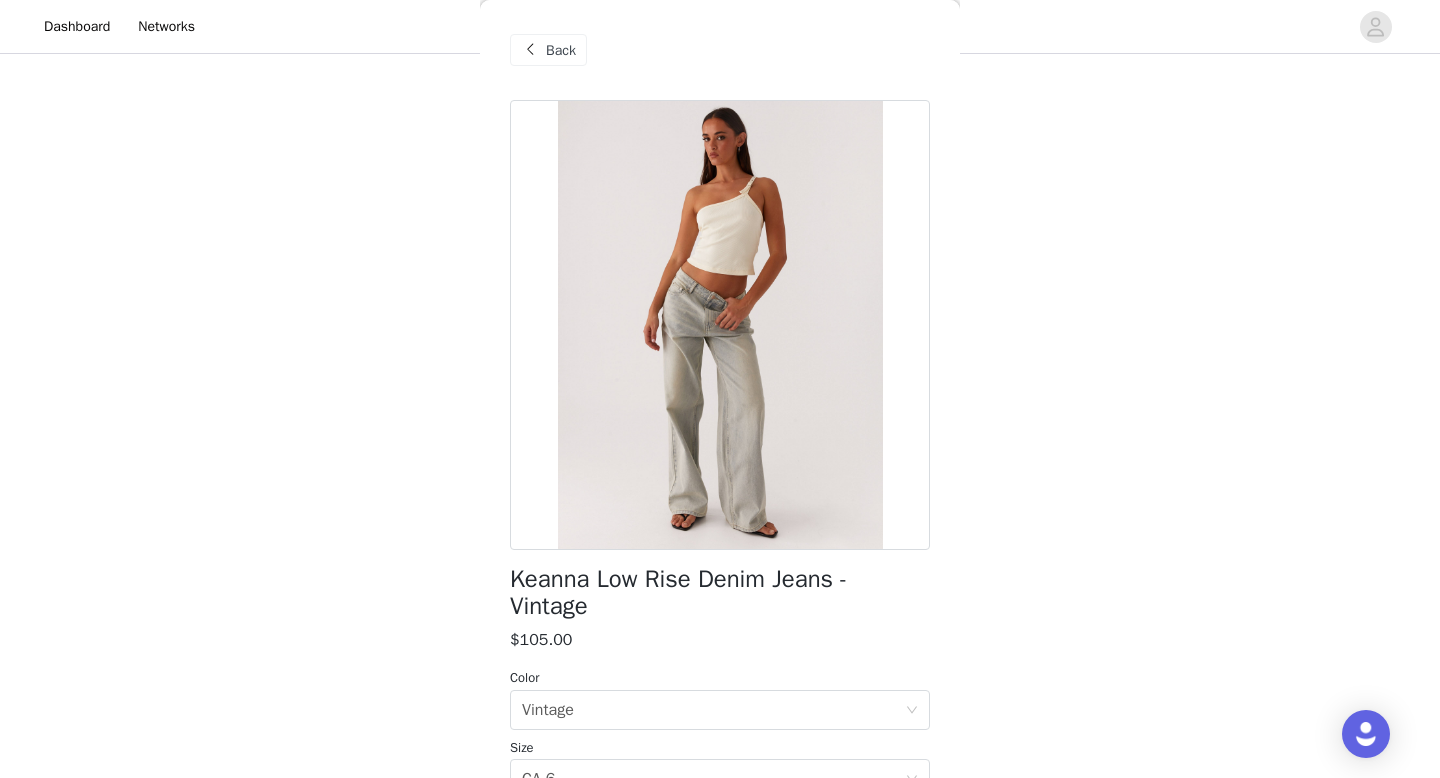 click on "Back" at bounding box center [561, 50] 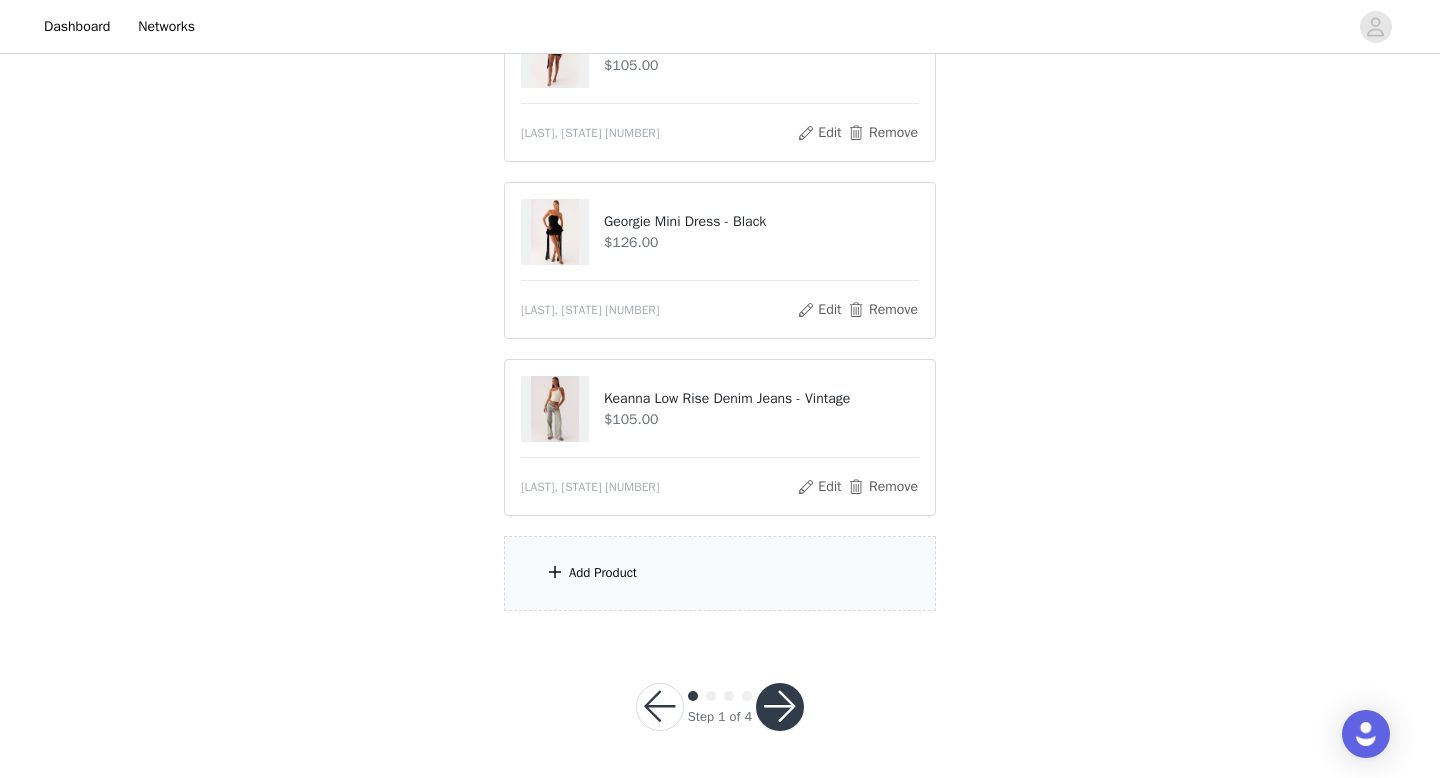 click on "Add Product" at bounding box center (720, 573) 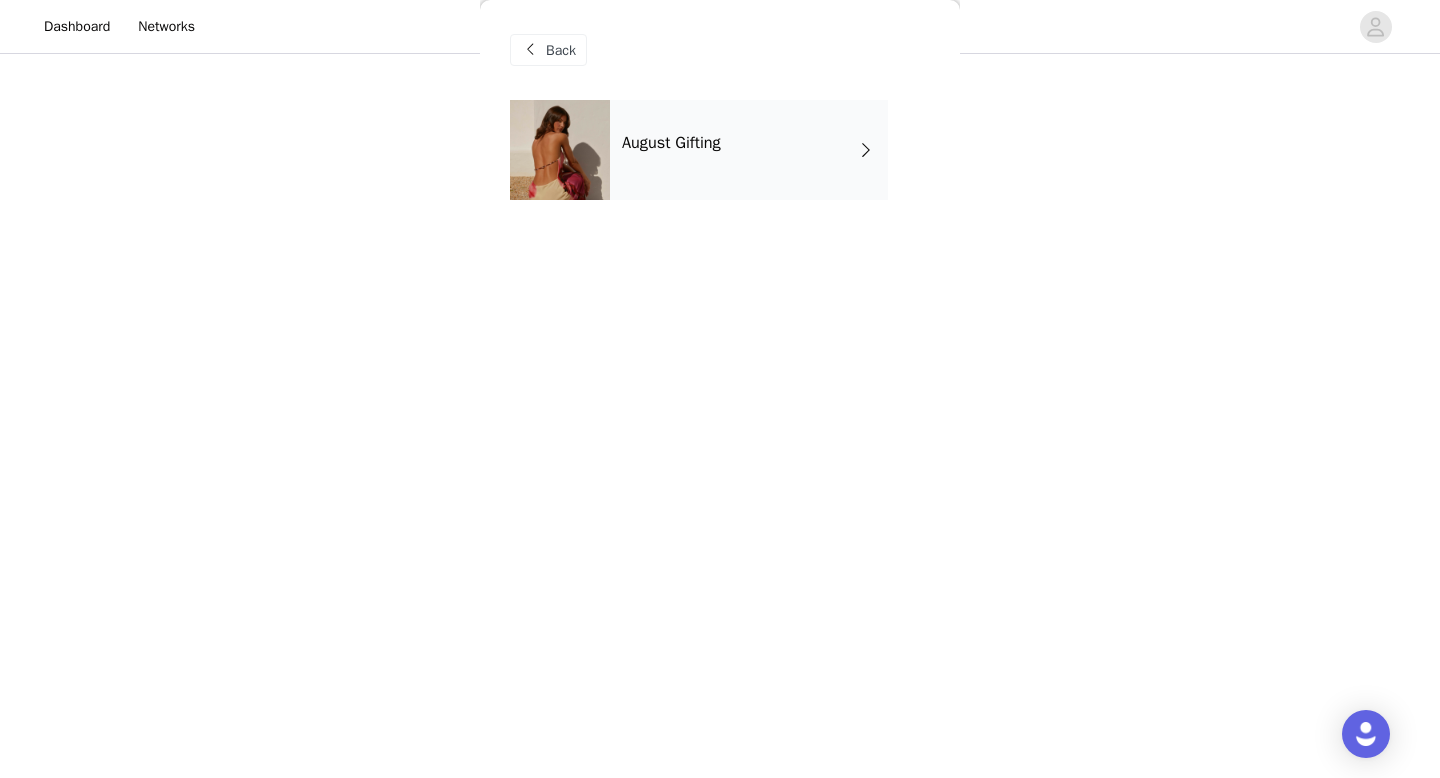 click on "August Gifting" at bounding box center (749, 150) 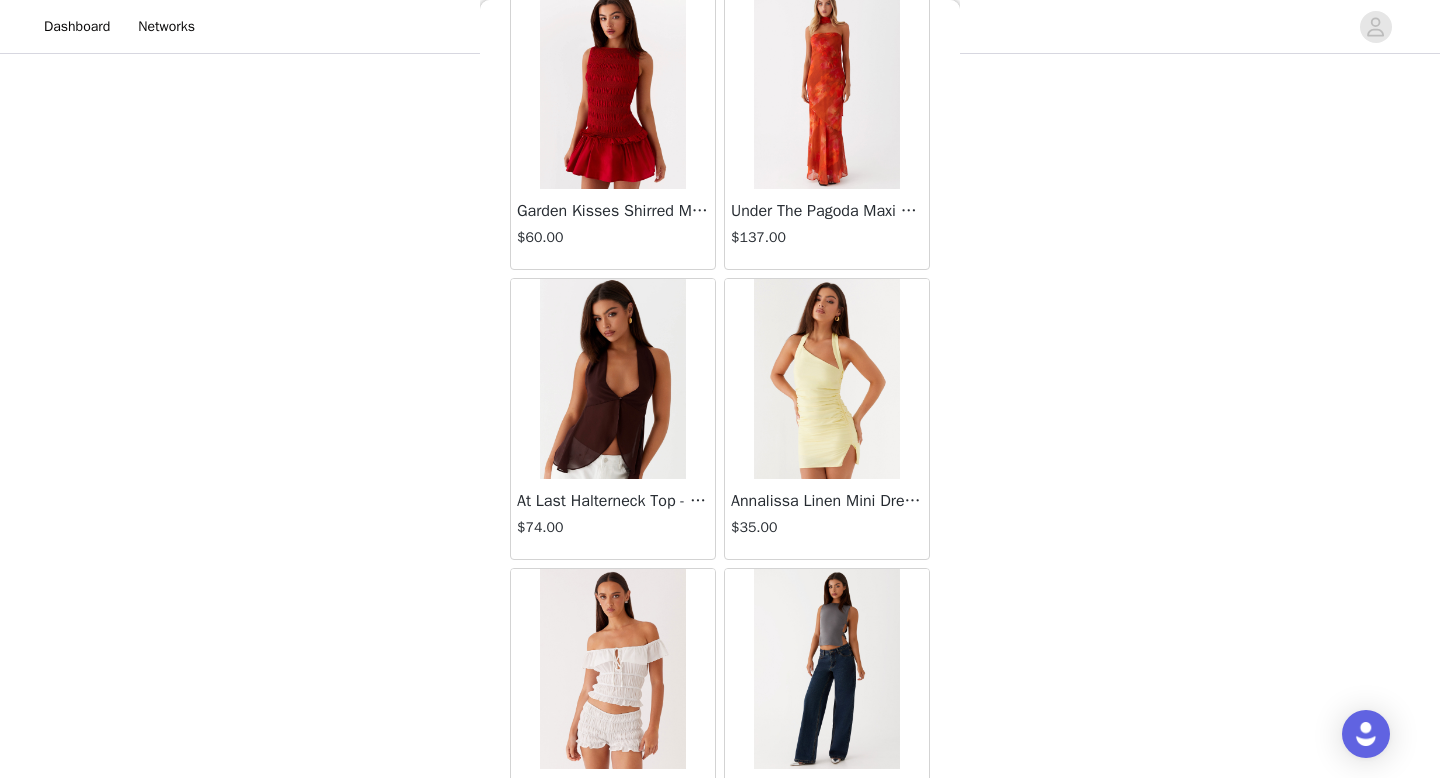 scroll, scrollTop: 2282, scrollLeft: 0, axis: vertical 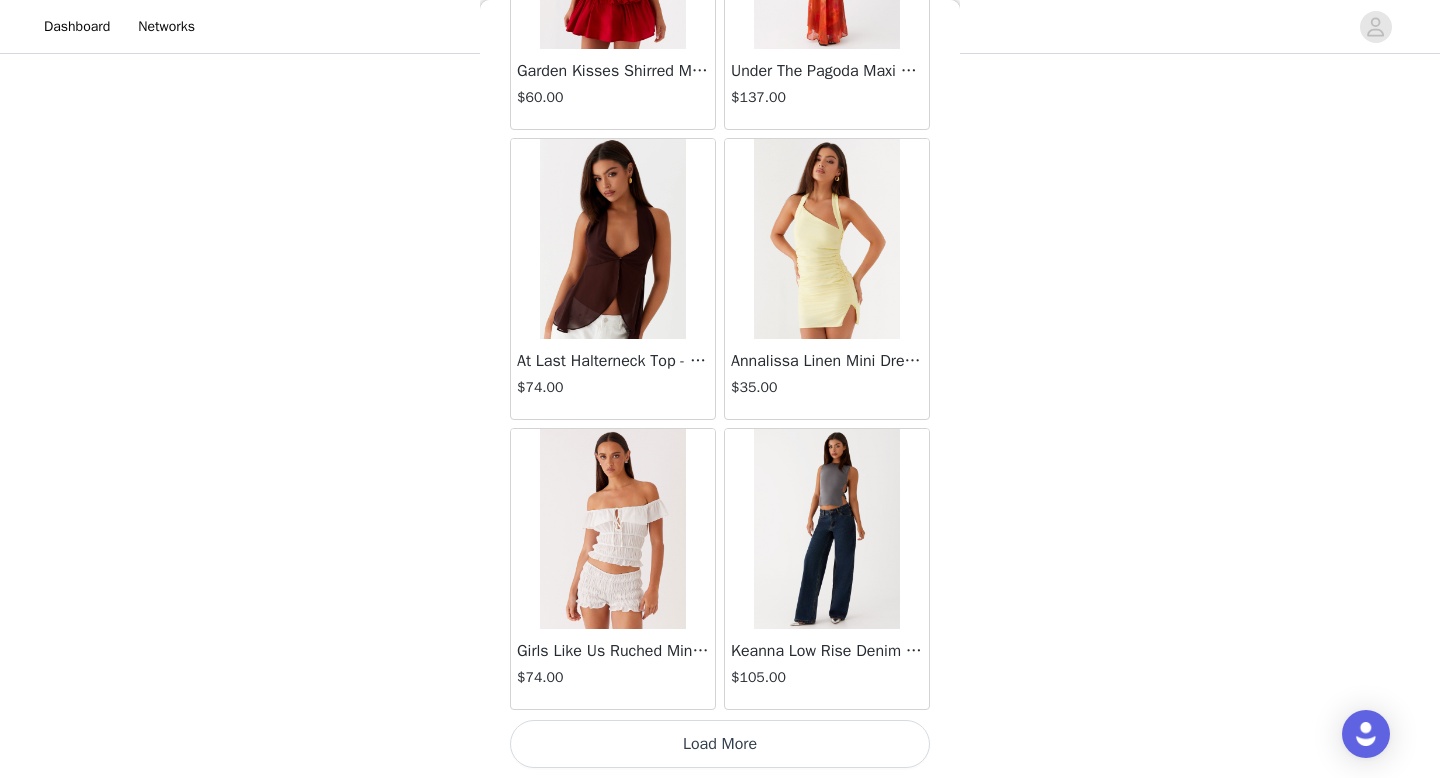 click on "Load More" at bounding box center [720, 744] 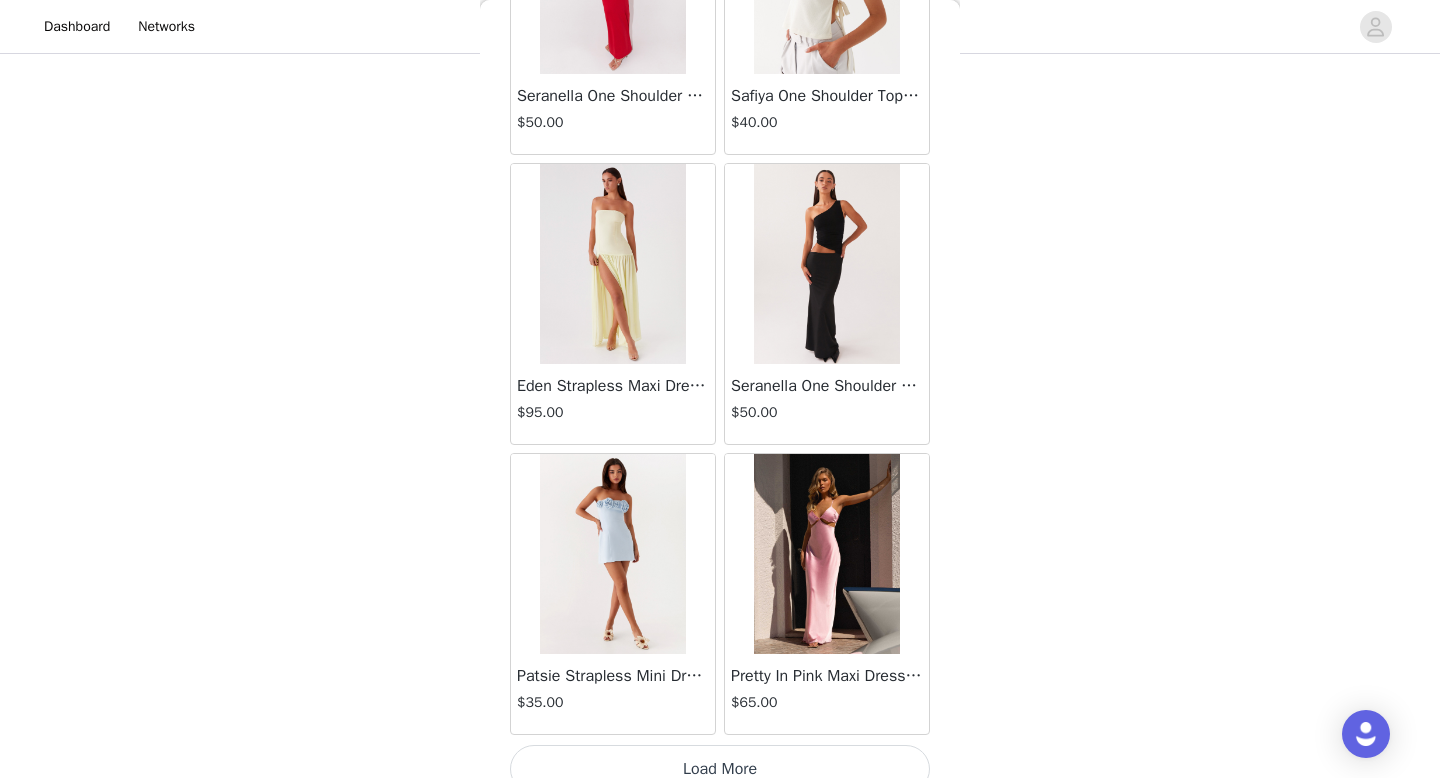 scroll, scrollTop: 5182, scrollLeft: 0, axis: vertical 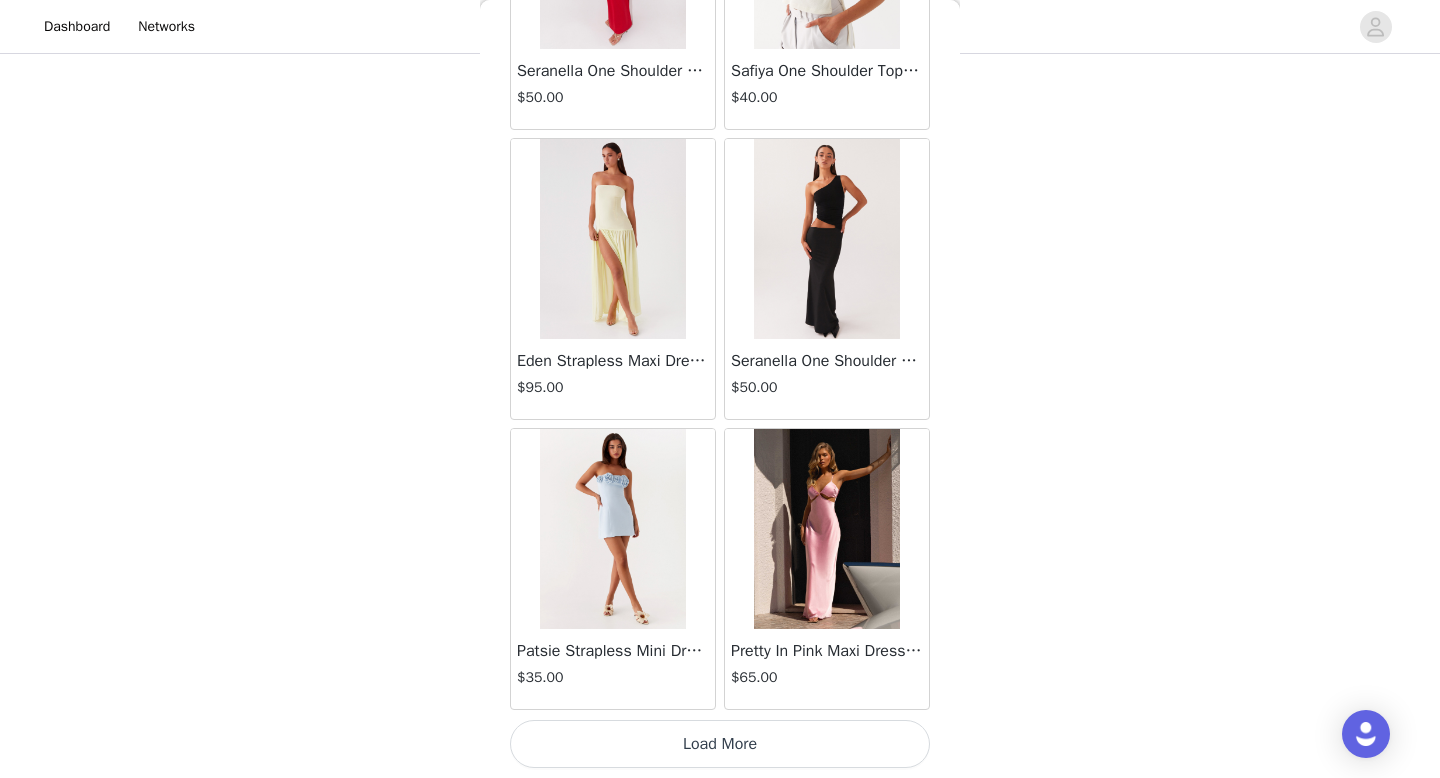 click on "Load More" at bounding box center [720, 744] 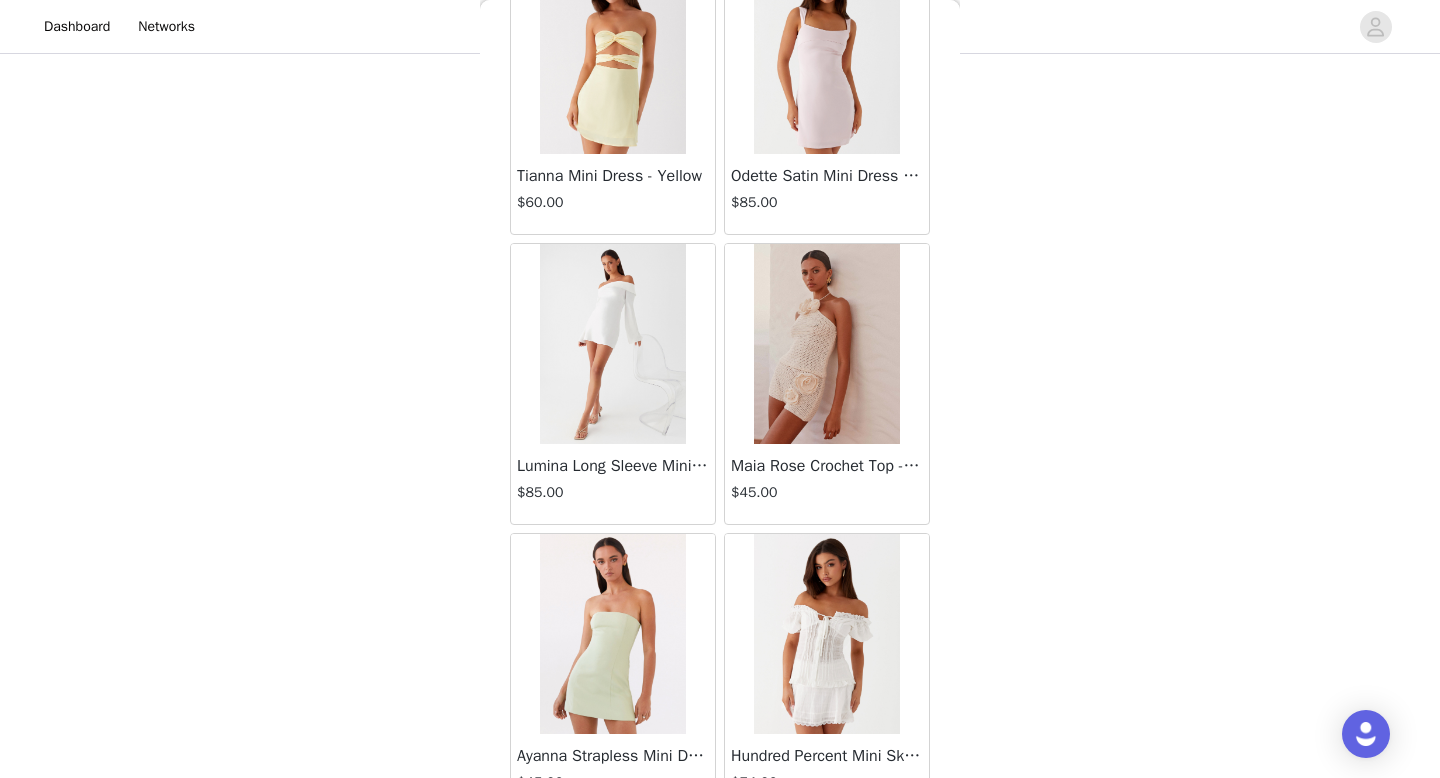 scroll, scrollTop: 8082, scrollLeft: 0, axis: vertical 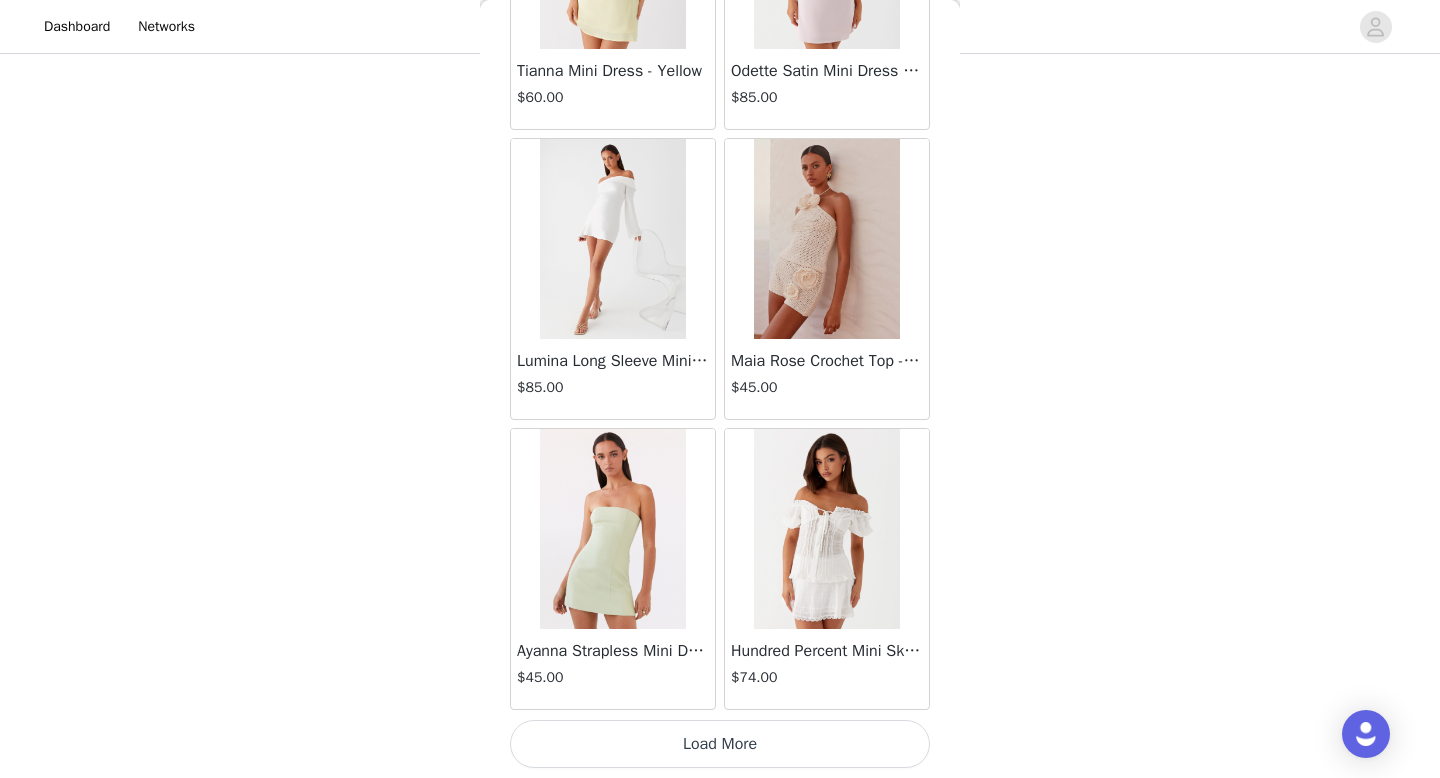 click on "Load More" at bounding box center (720, 744) 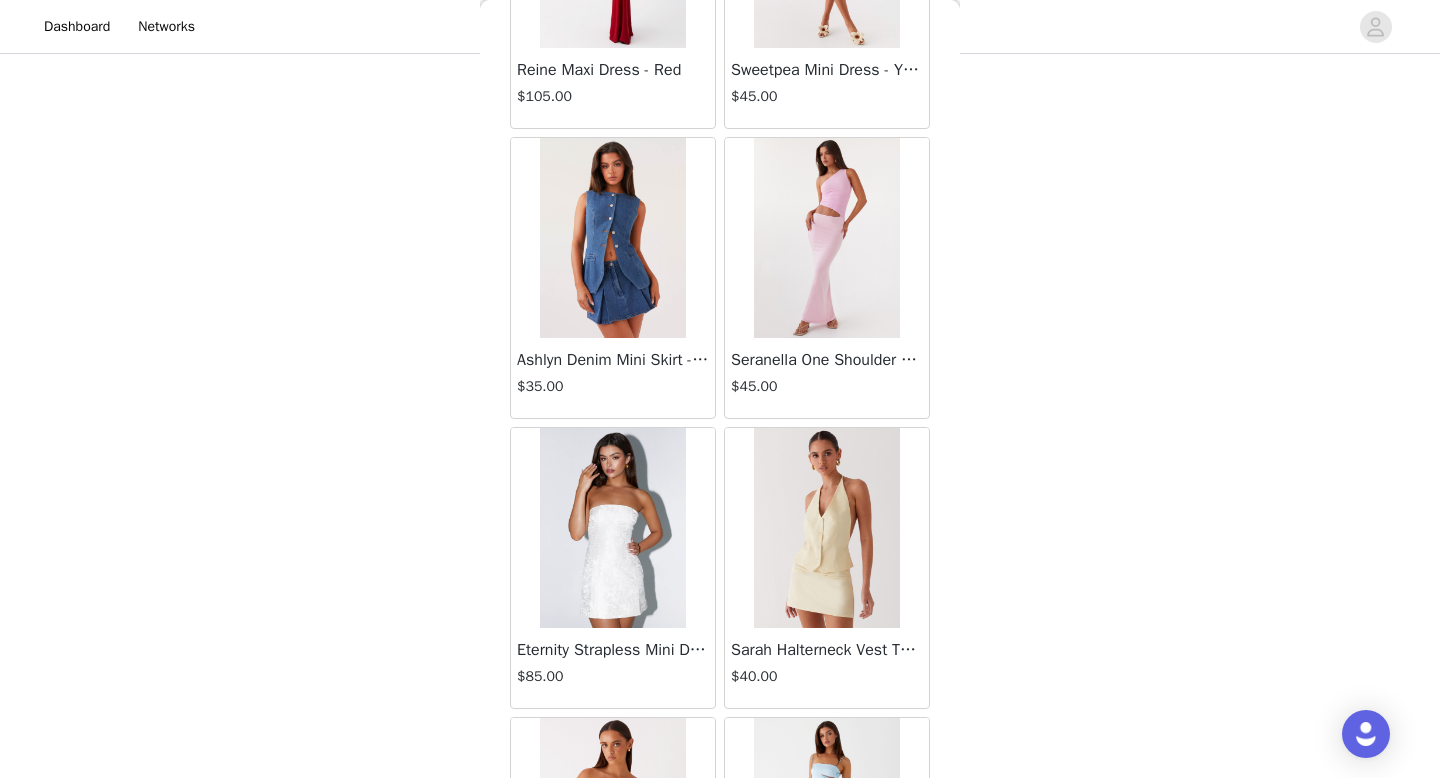 scroll, scrollTop: 10982, scrollLeft: 0, axis: vertical 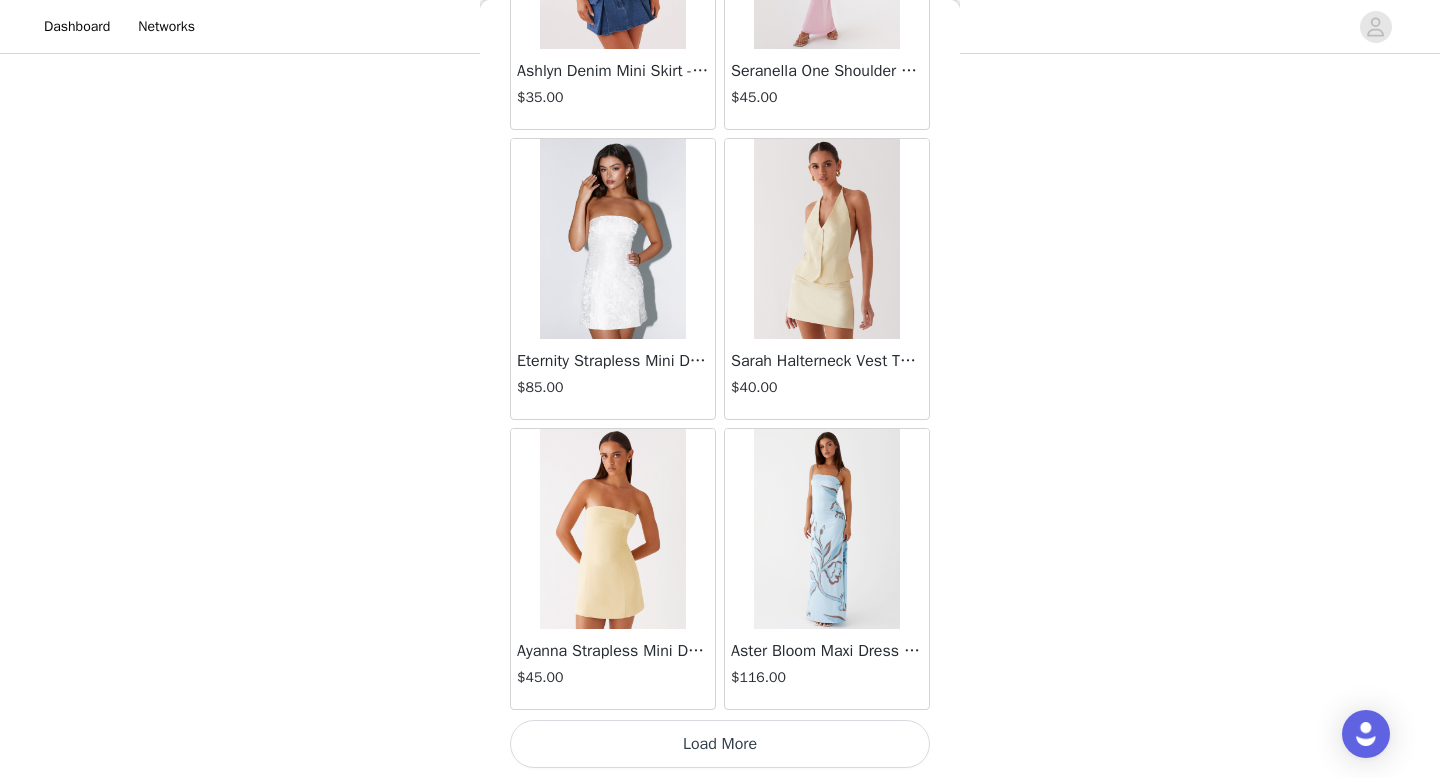 click on "Aullie Mini Dress - White   $60.00       Mira Halter Neck Mini Dress - Black   $85.00       Heavy Hearted Mini Dress - Yellow   $85.00       Hundred Percent Puff Sleeve Top - White   $105.00       Love Seeker Corset Mini Dress - Red   $45.00       Cherish You Buckle Top - Red   $30.00       Ayla Satin Mini Dress - Yellow   $105.00       Rudy Tube Top - Ivory   $30.00       Keira Linen Mini Dress - White   $105.00       Not One Time Knit Mini Dress - Red   $35.00       Carmel Maxi Dress - Brown   $126.00       Moorey Beaded Mini Dress - Blue   $45.00       Solaris Strapless Maxi Dress - Blue Floral   $126.00       Lyrical Maxi Dress - Ivory   $95.00       Garden Kisses Shirred Mini Dress - Red   $60.00       Under The Pagoda Maxi Dress - Amber   $137.00       At Last Halterneck Top - Brown   $74.00       Annalissa Linen Mini Dress - Yellow   $35.00       Girls Like Us Ruched Mini Shorts - White   $74.00       Keanna Low Rise Denim Jeans - Washed Denim   $105.00       Jocelyn Maxi Dress - Sage   $95.00" at bounding box center [720, -5054] 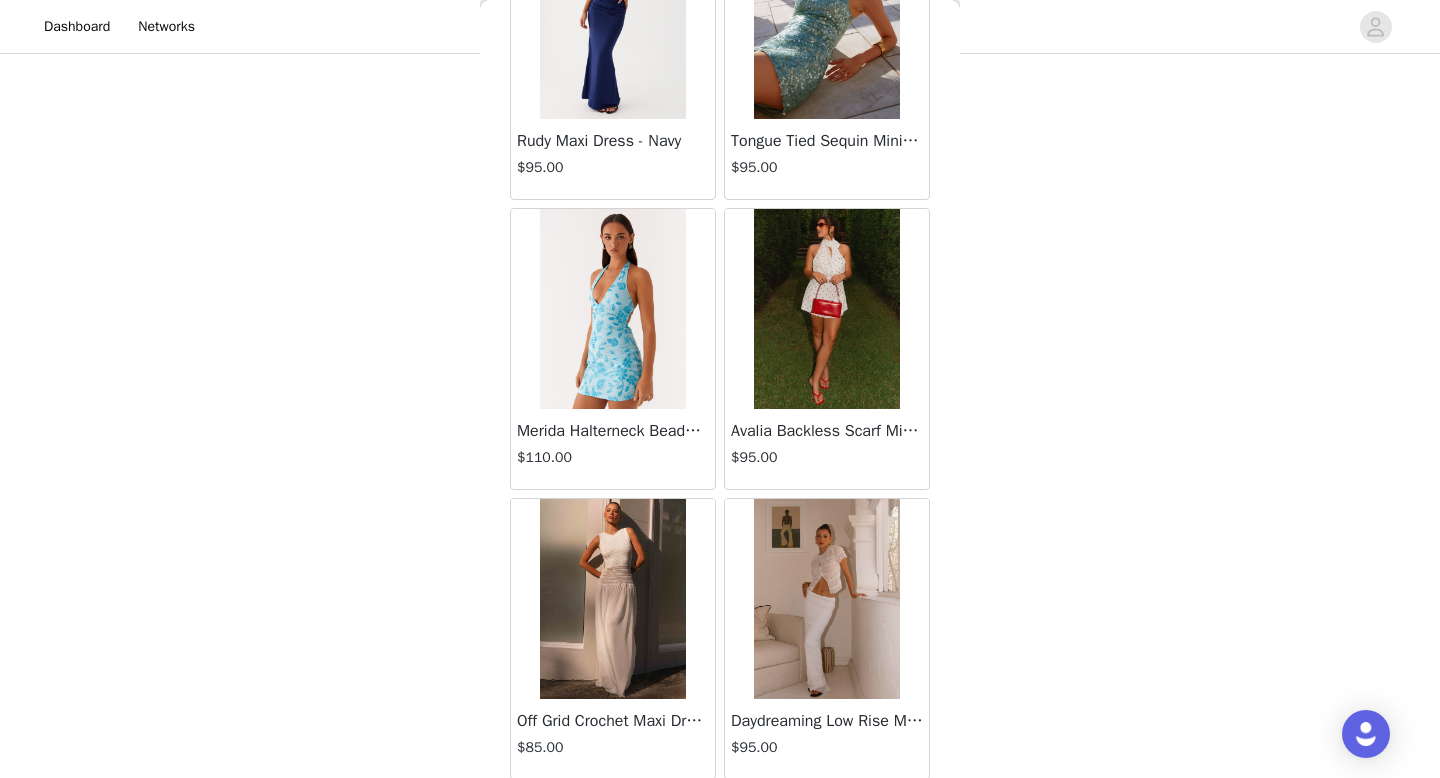 scroll, scrollTop: 13882, scrollLeft: 0, axis: vertical 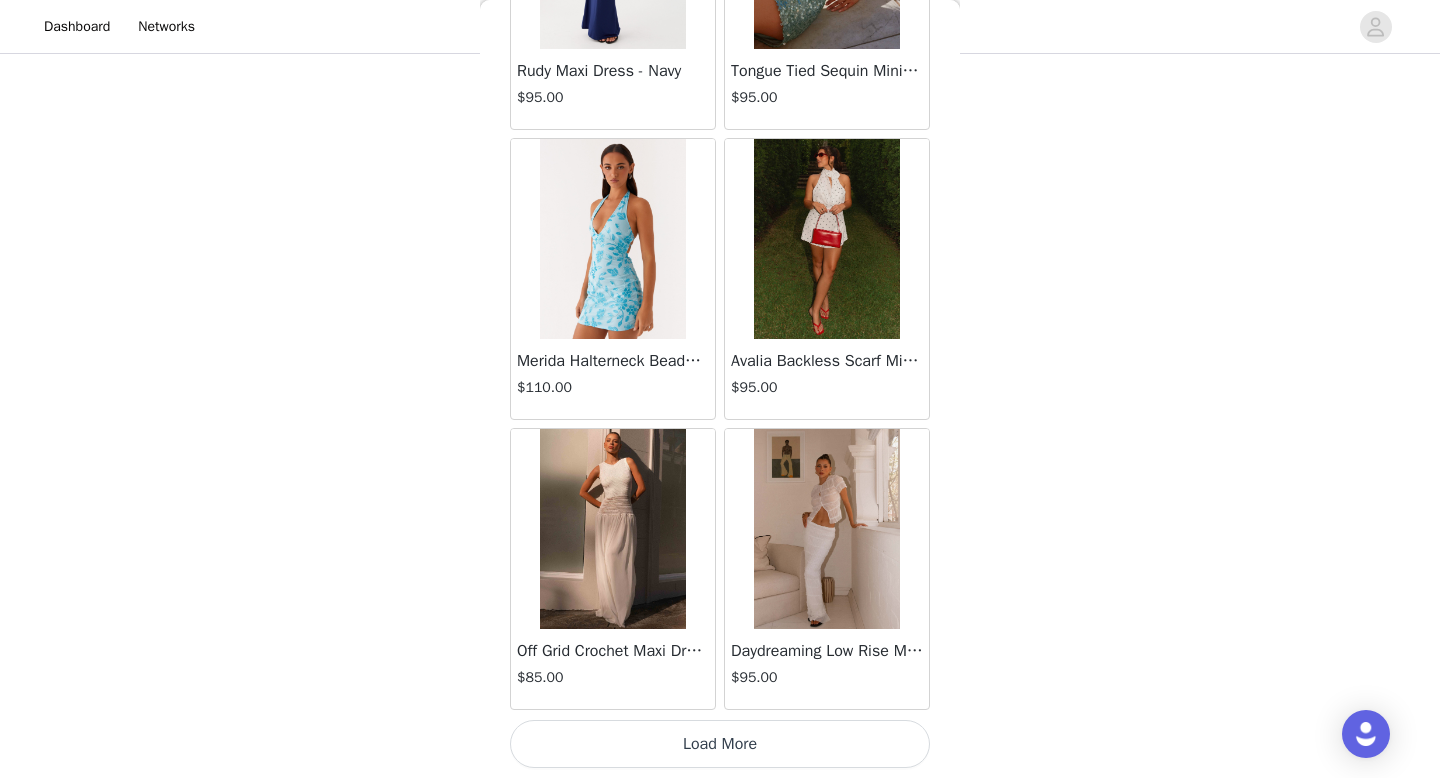click on "Load More" at bounding box center (720, 744) 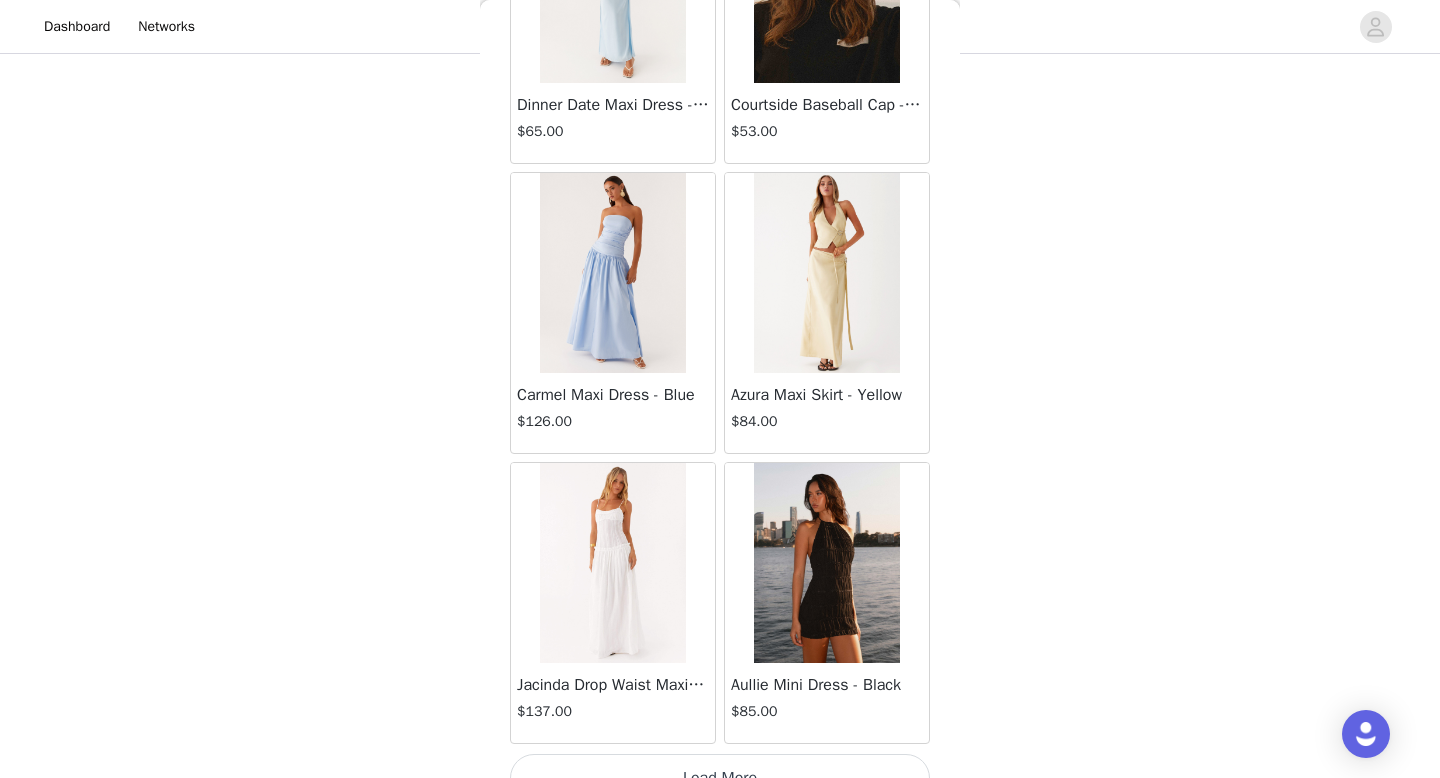 scroll, scrollTop: 16782, scrollLeft: 0, axis: vertical 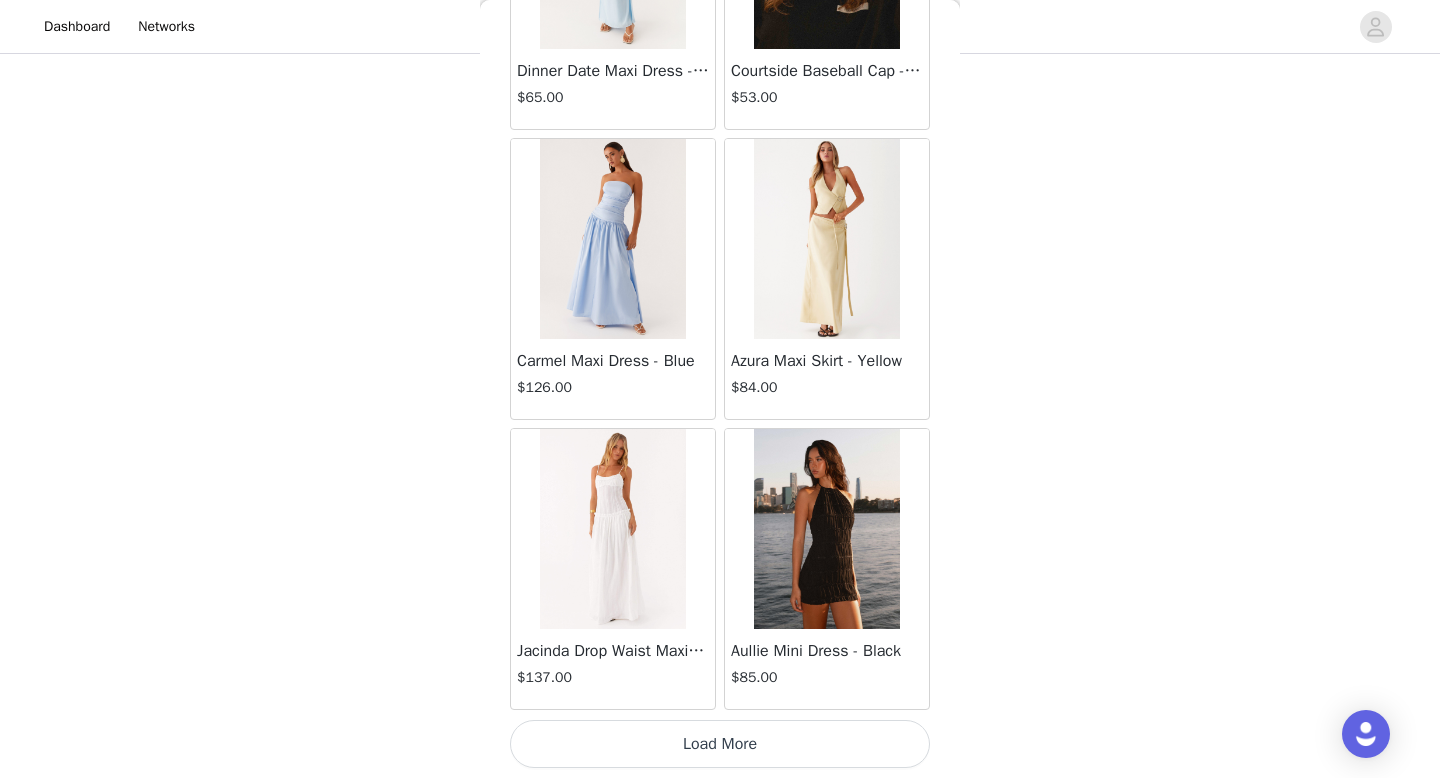 click on "Load More" at bounding box center (720, 744) 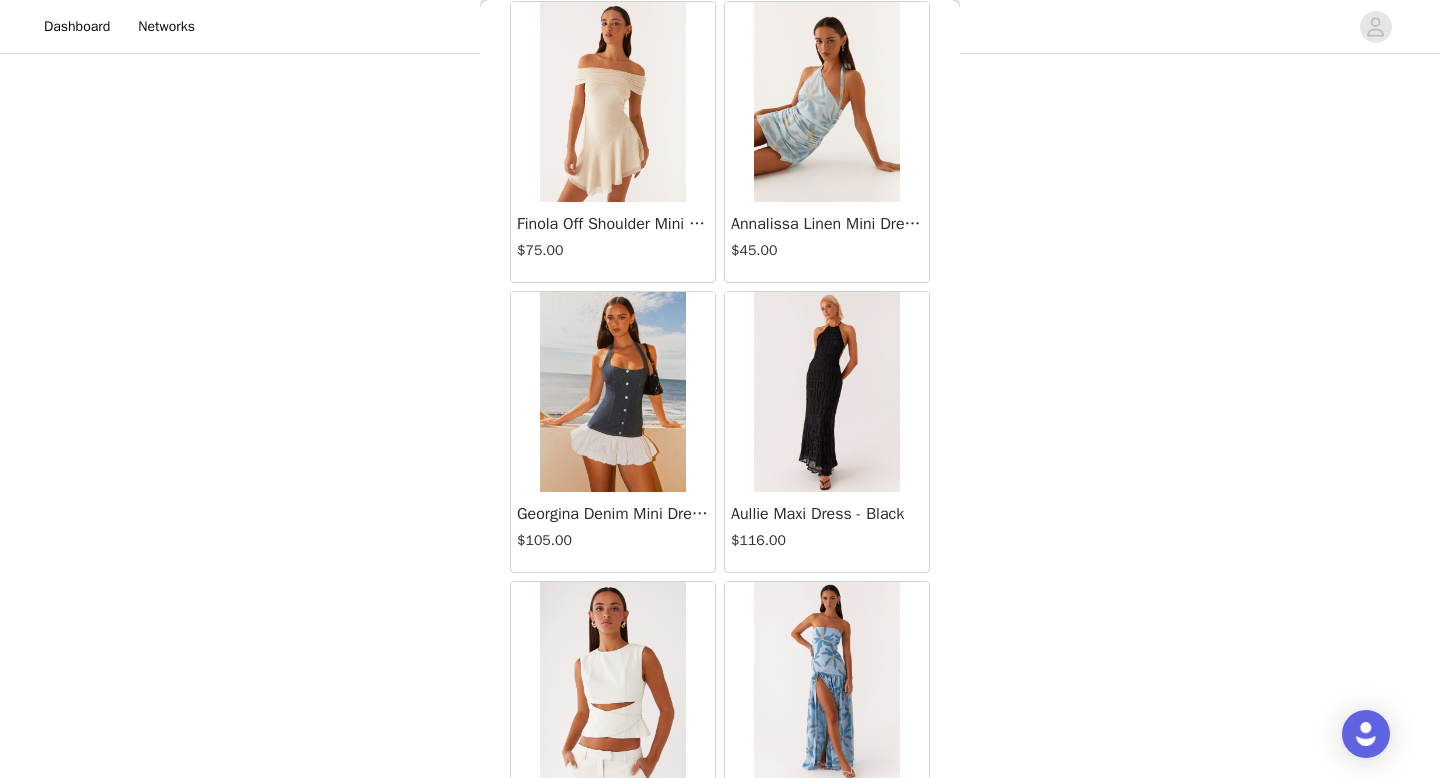 scroll, scrollTop: 19659, scrollLeft: 0, axis: vertical 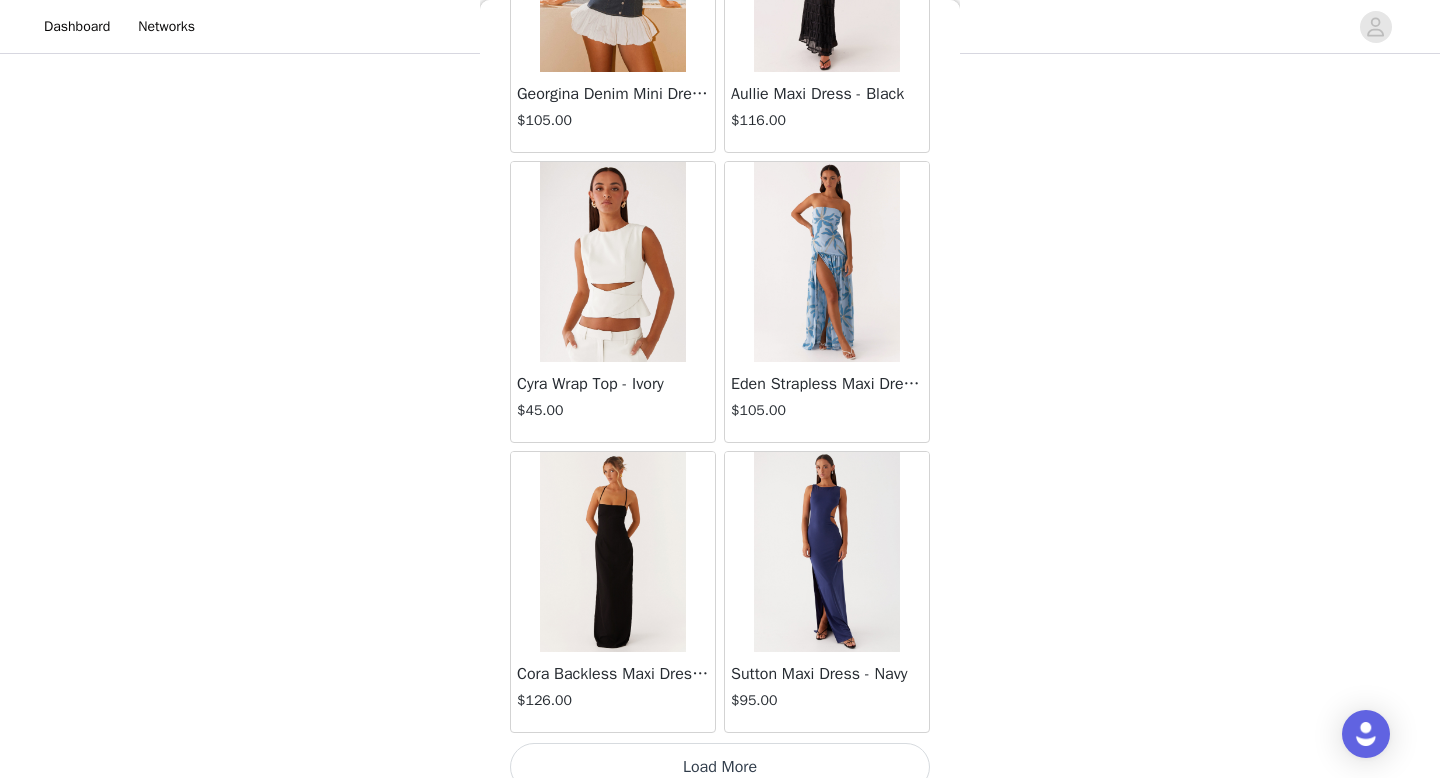 click on "Load More" at bounding box center (720, 767) 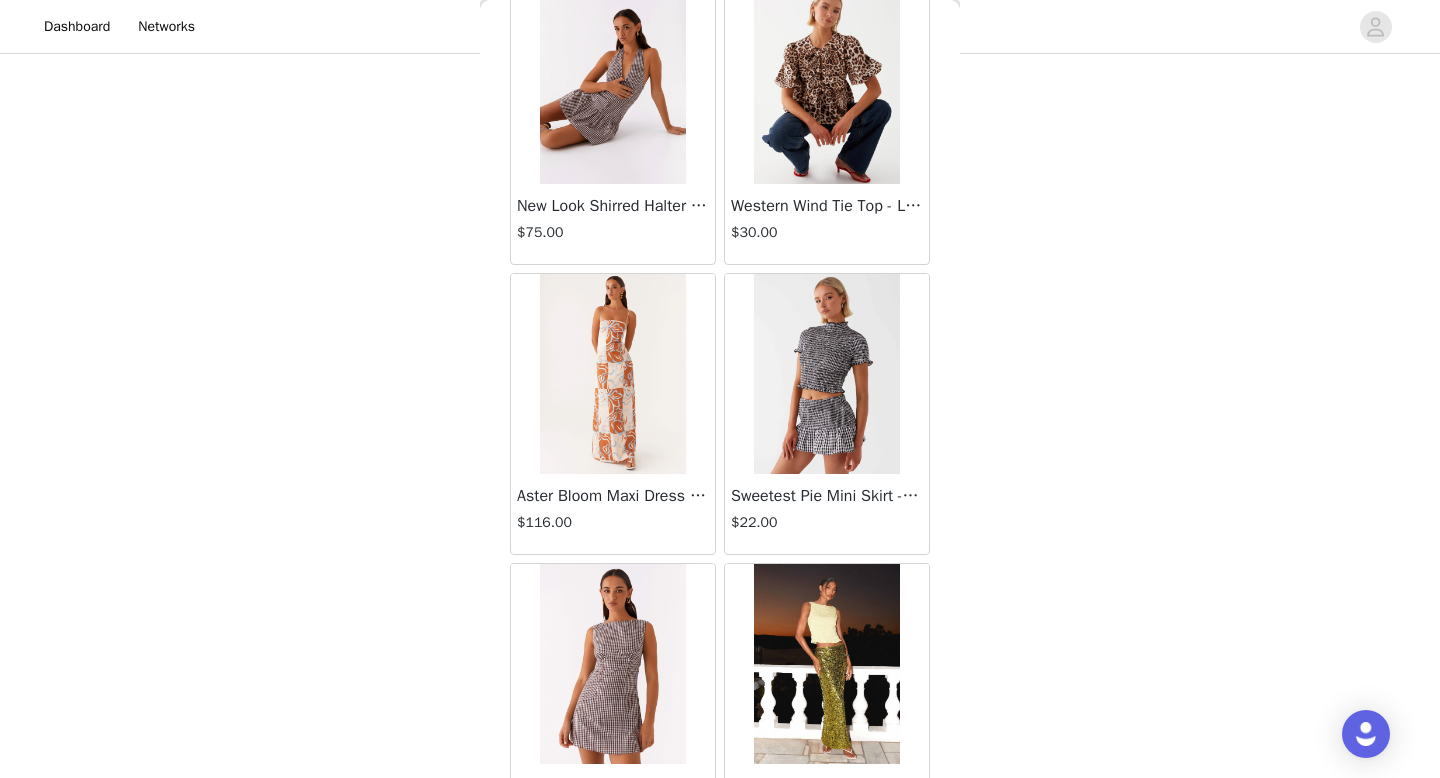 scroll, scrollTop: 22582, scrollLeft: 0, axis: vertical 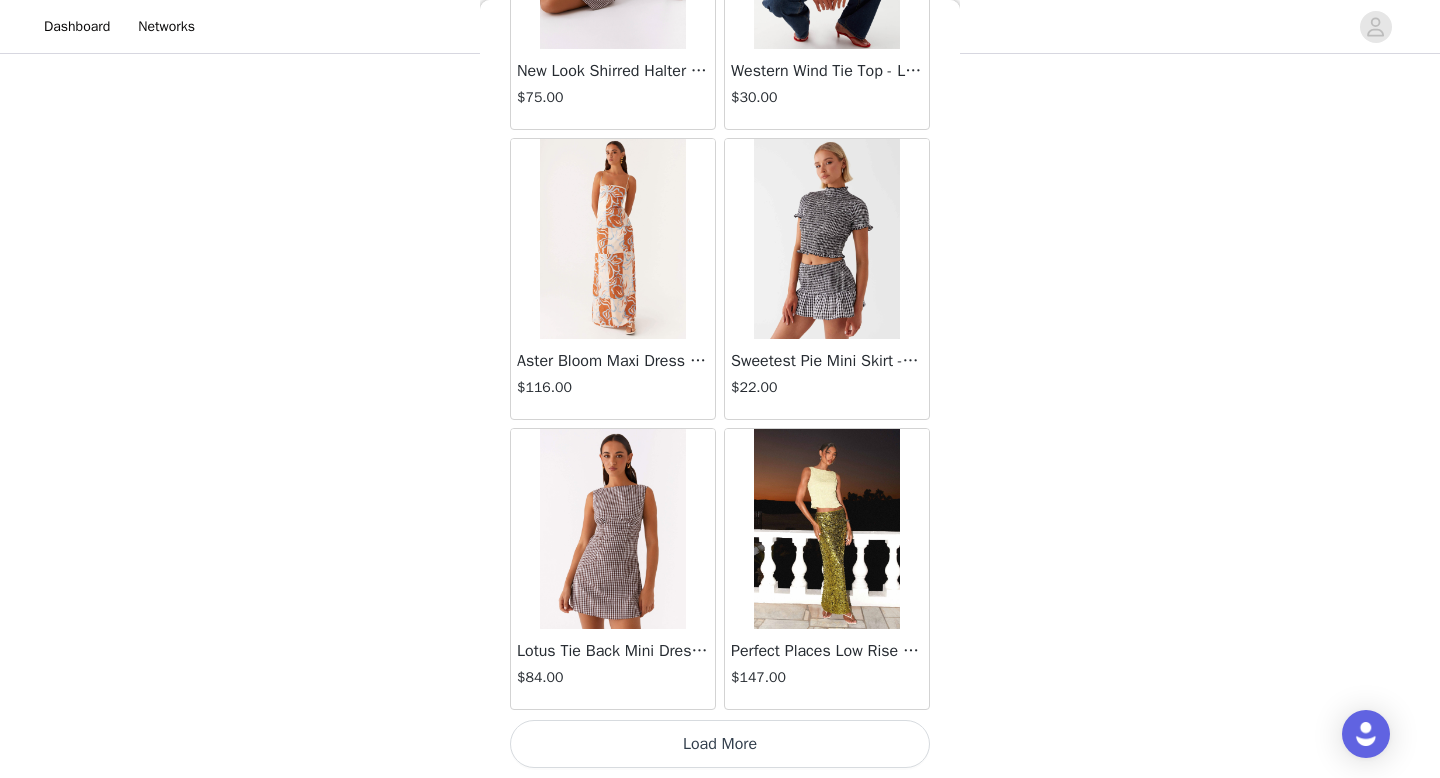 click on "Load More" at bounding box center (720, 744) 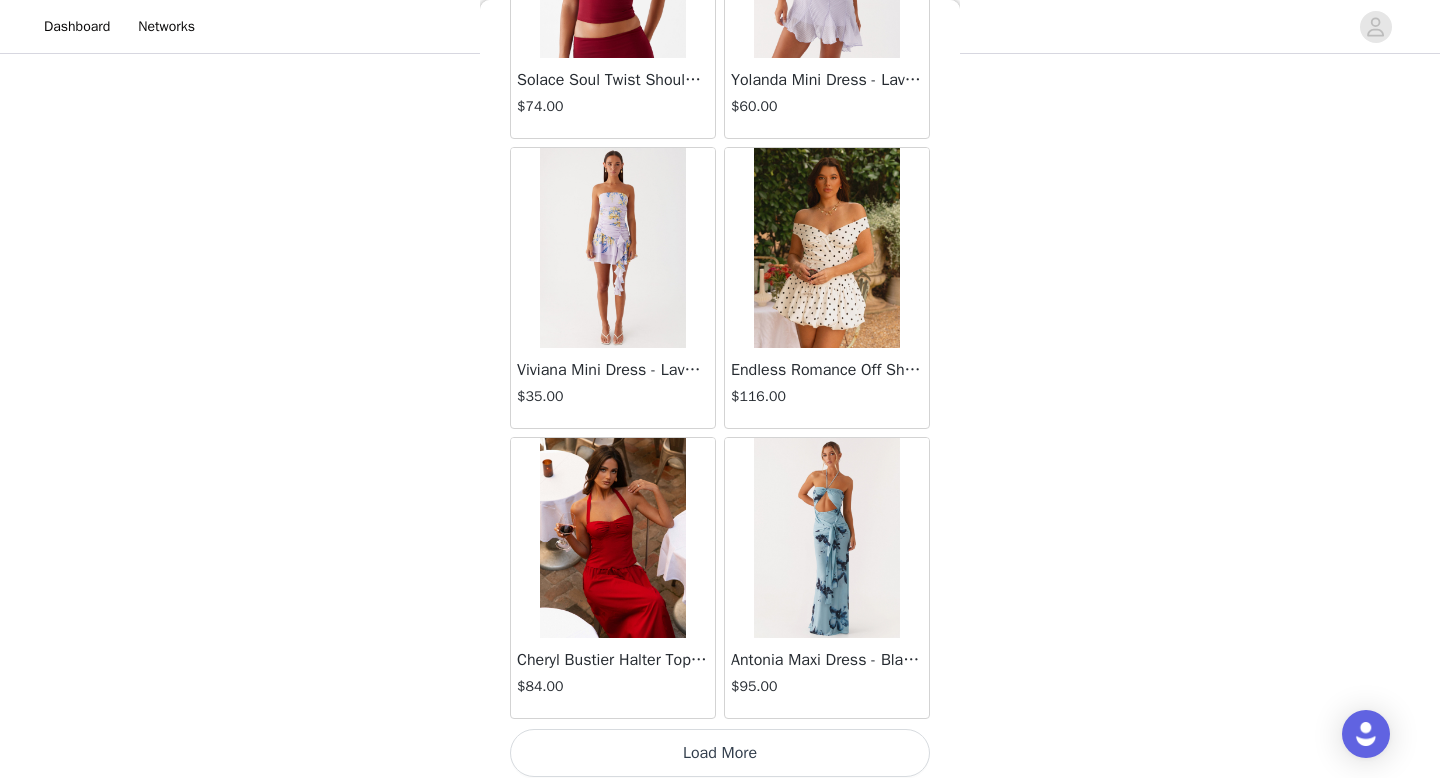 scroll, scrollTop: 25482, scrollLeft: 0, axis: vertical 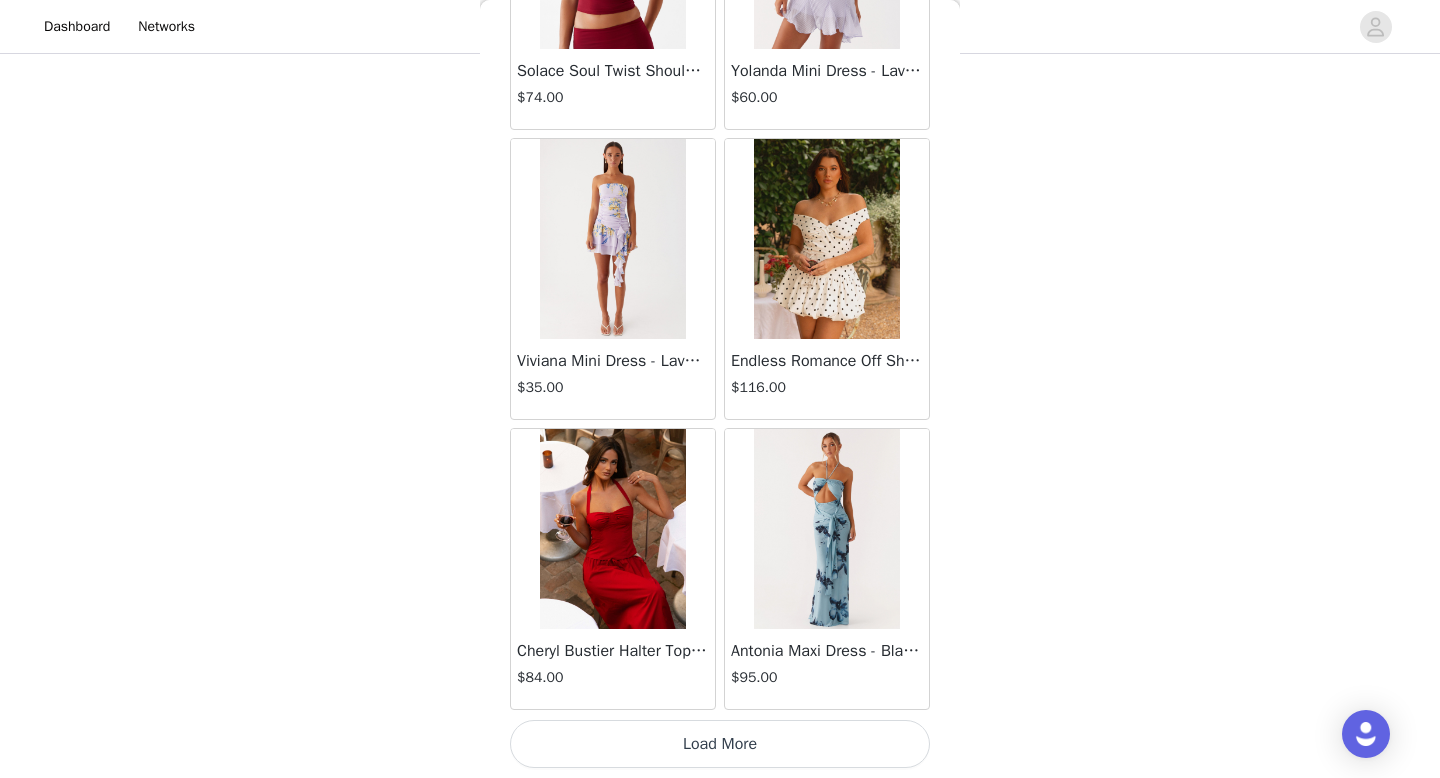 click on "Load More" at bounding box center [720, 744] 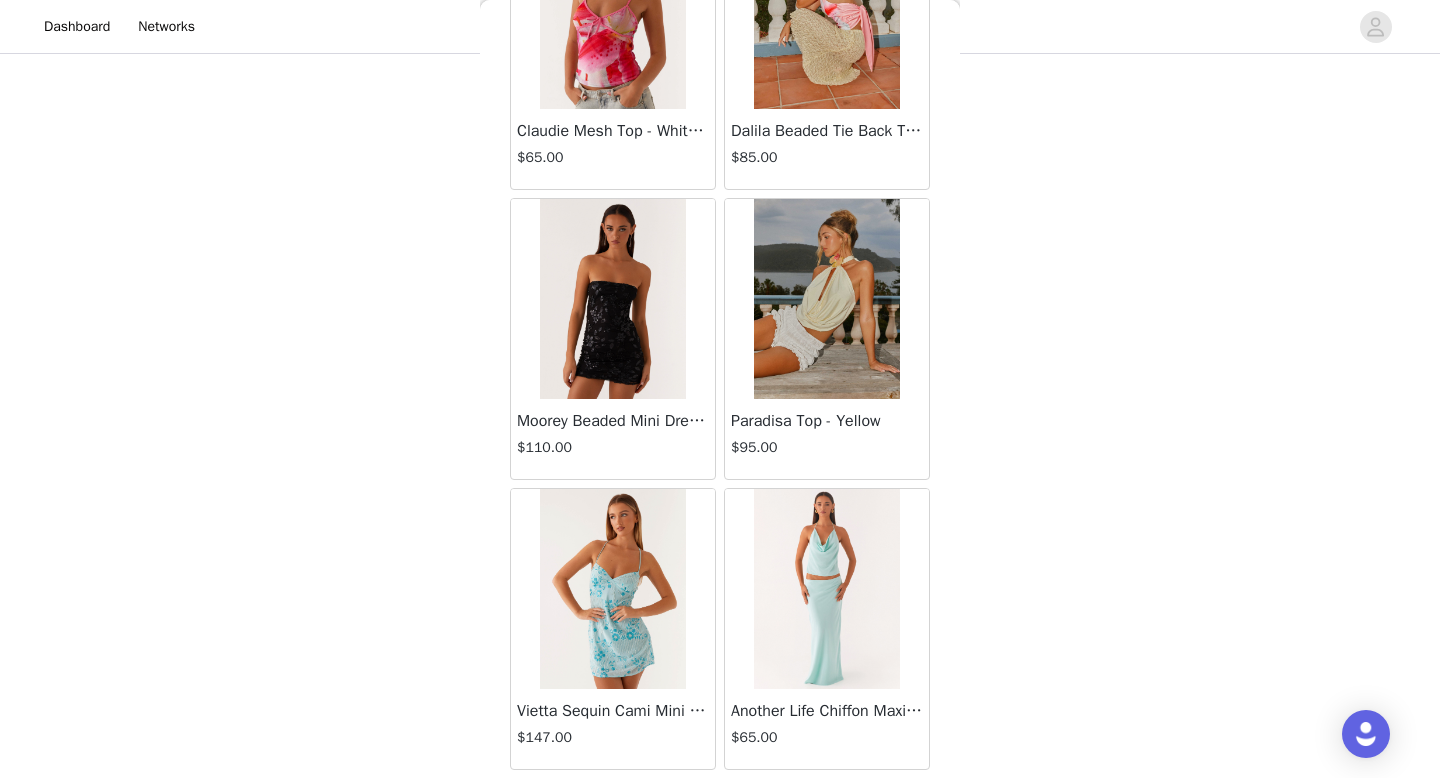 scroll, scrollTop: 28382, scrollLeft: 0, axis: vertical 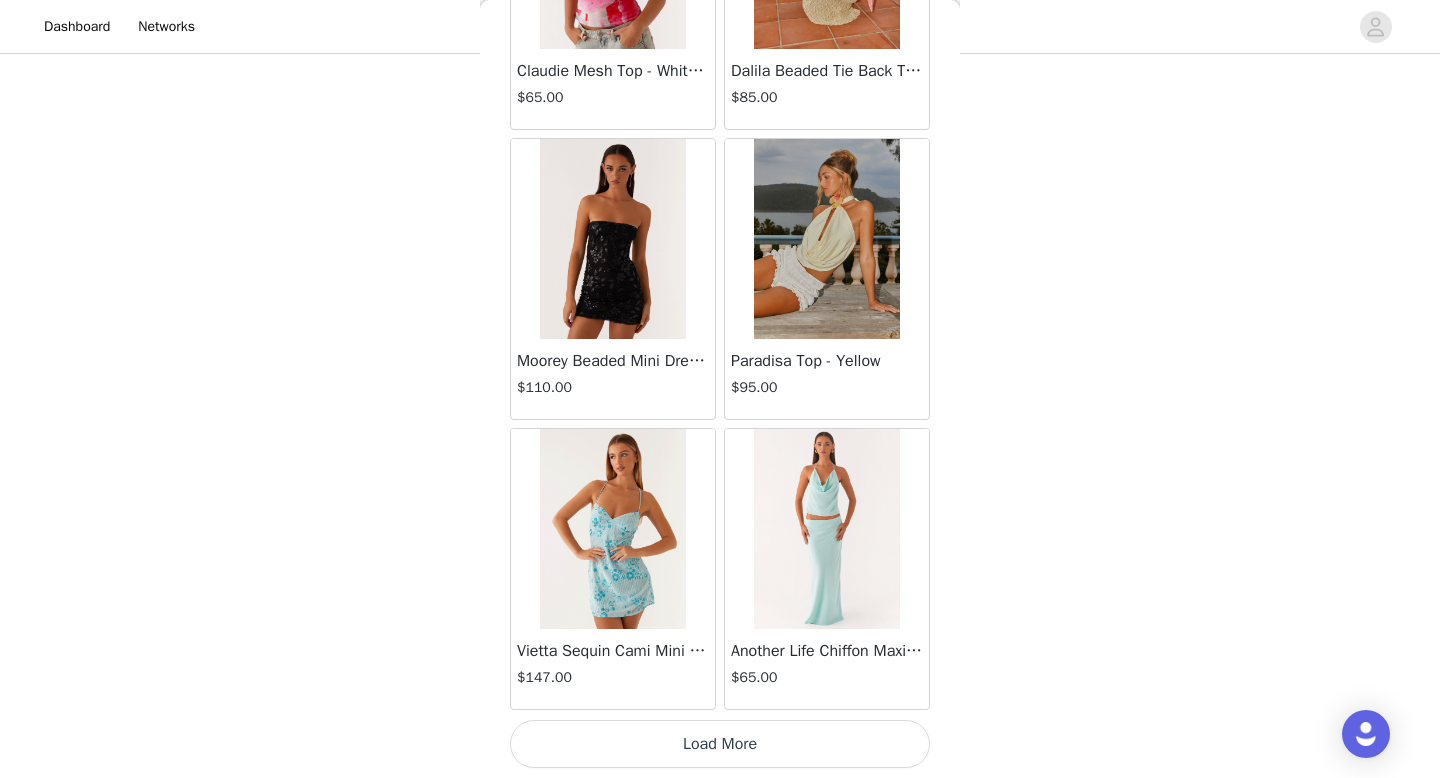 click on "Load More" at bounding box center (720, 744) 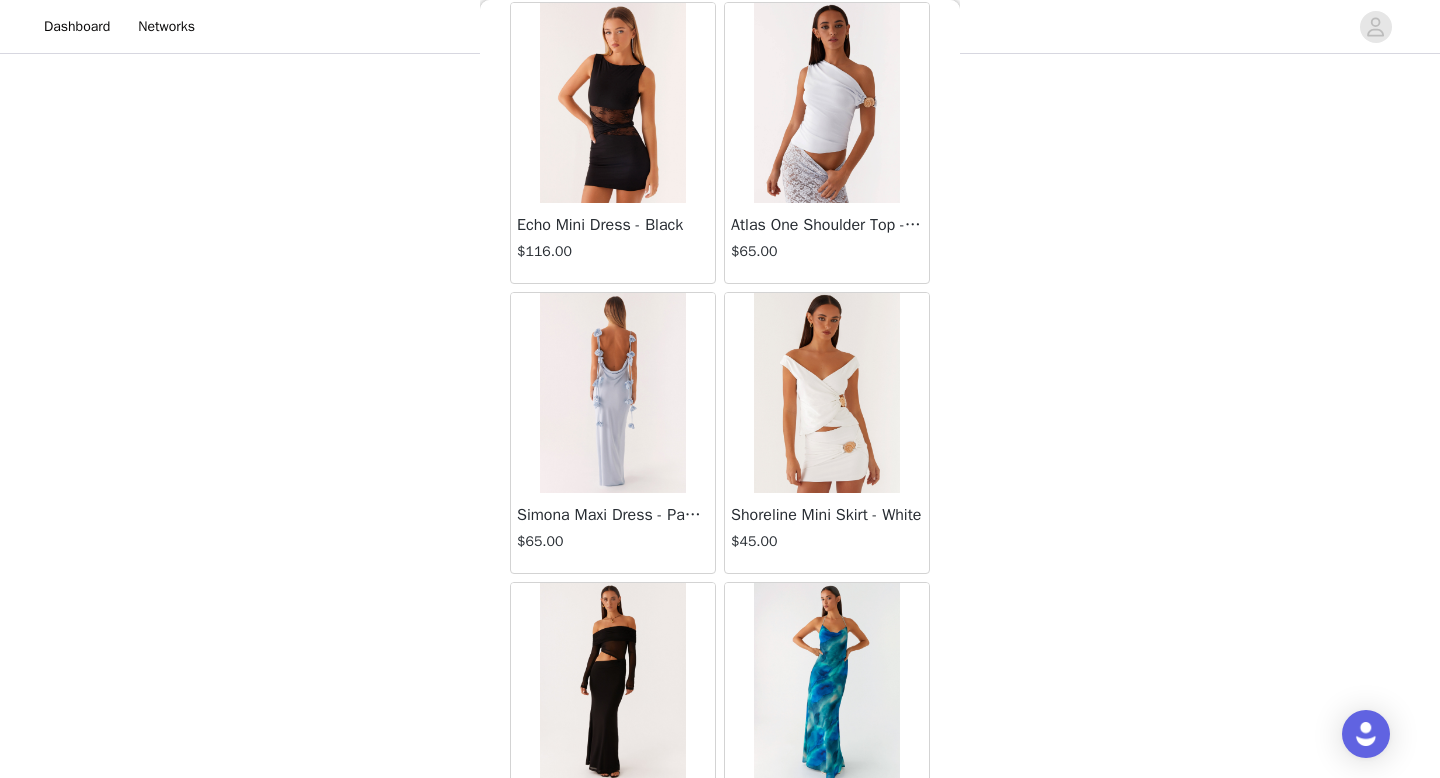 scroll, scrollTop: 31282, scrollLeft: 0, axis: vertical 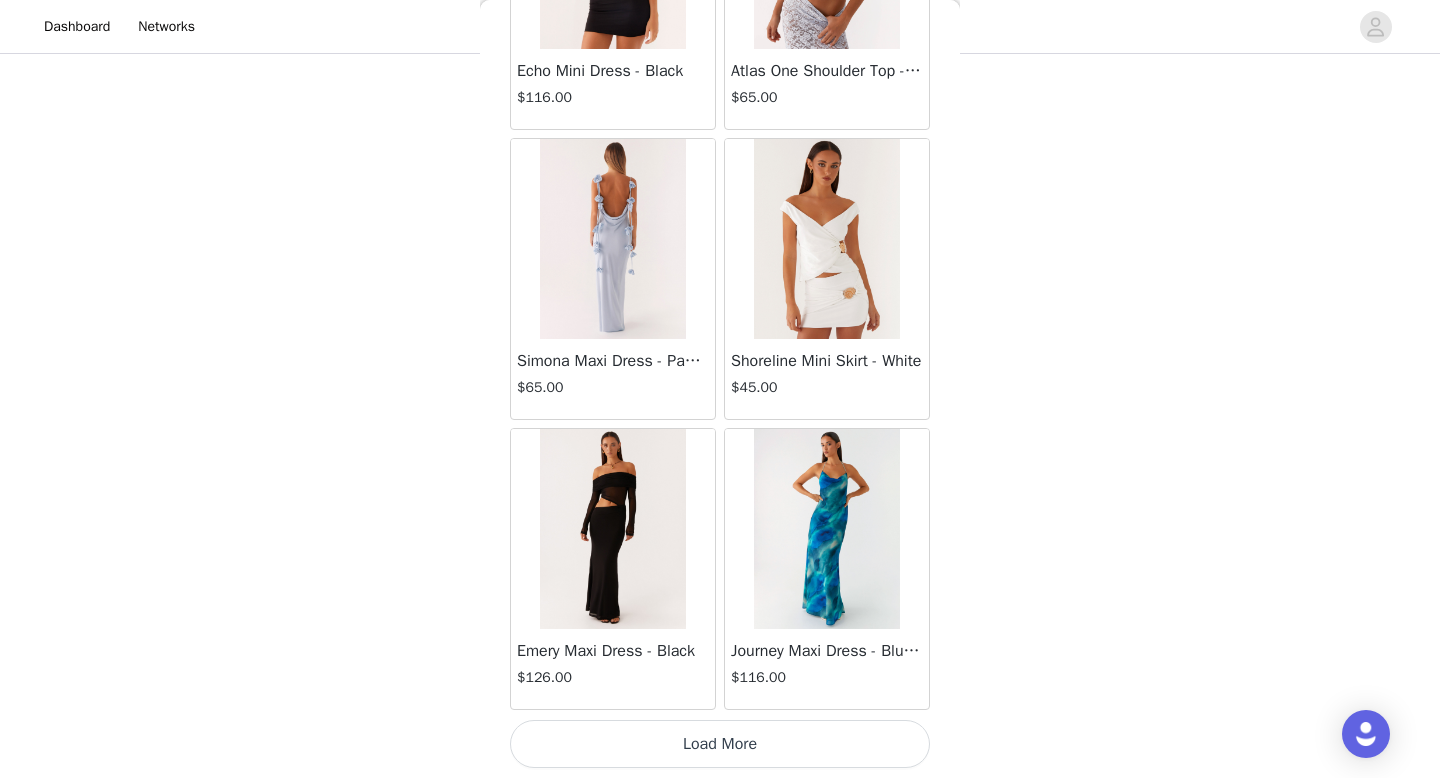 click on "Load More" at bounding box center (720, 744) 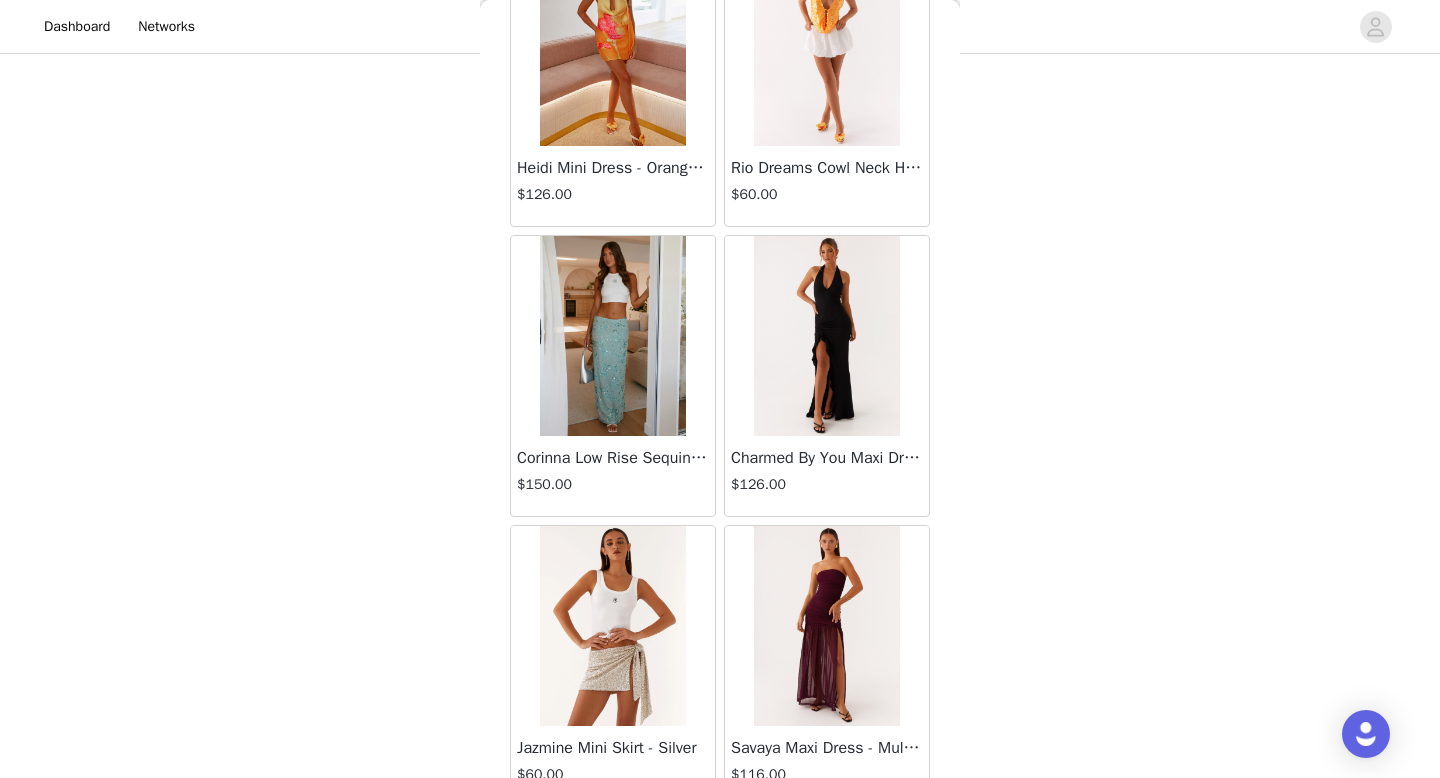 scroll, scrollTop: 34182, scrollLeft: 0, axis: vertical 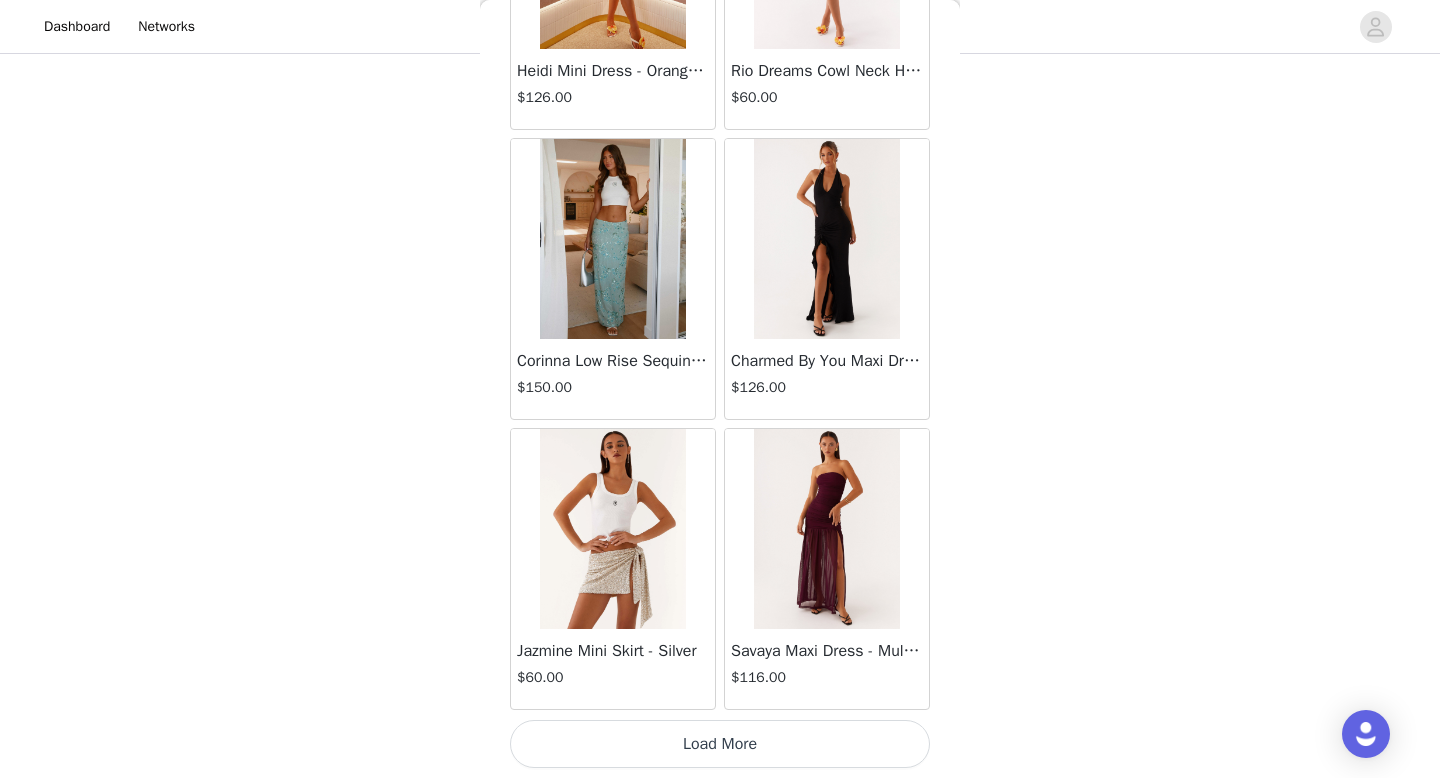 click on "Load More" at bounding box center [720, 744] 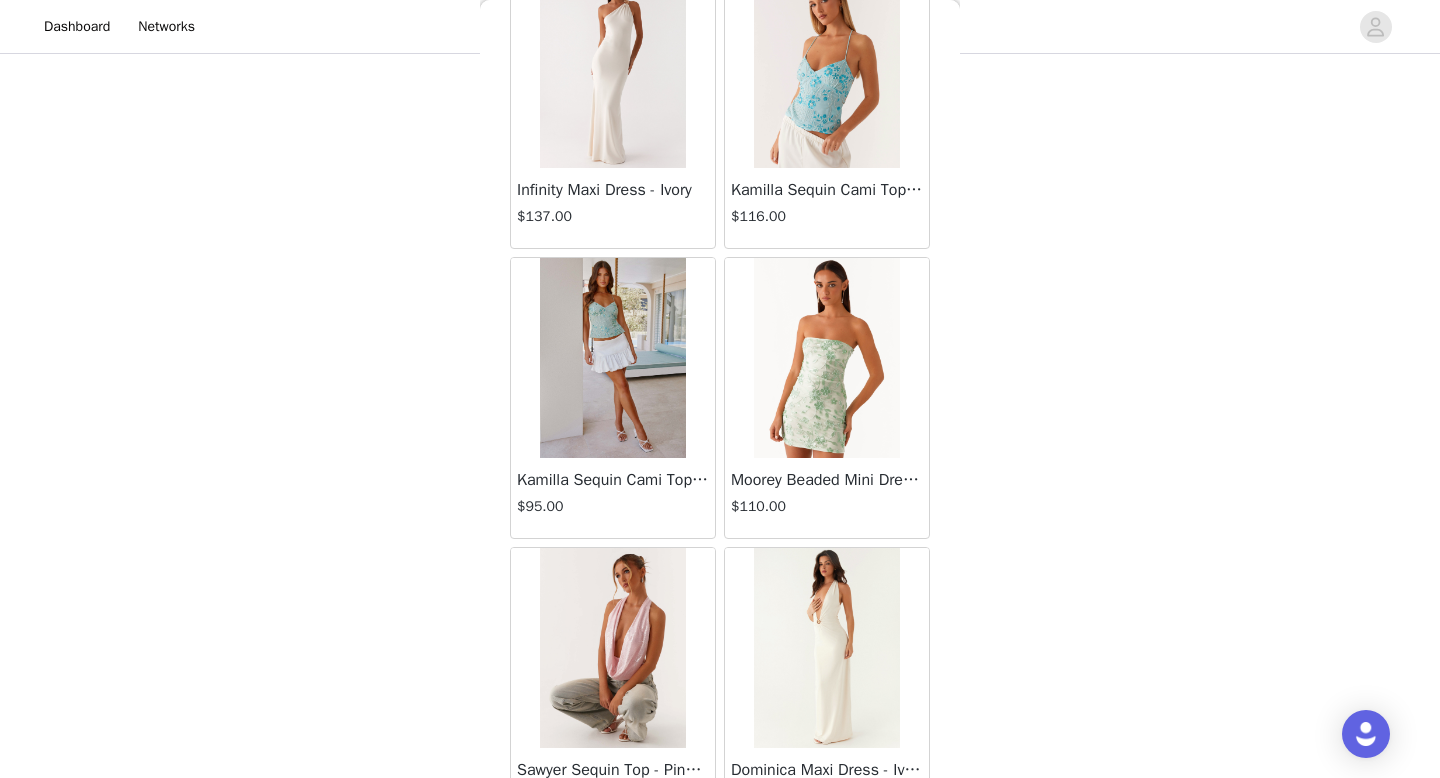scroll, scrollTop: 37082, scrollLeft: 0, axis: vertical 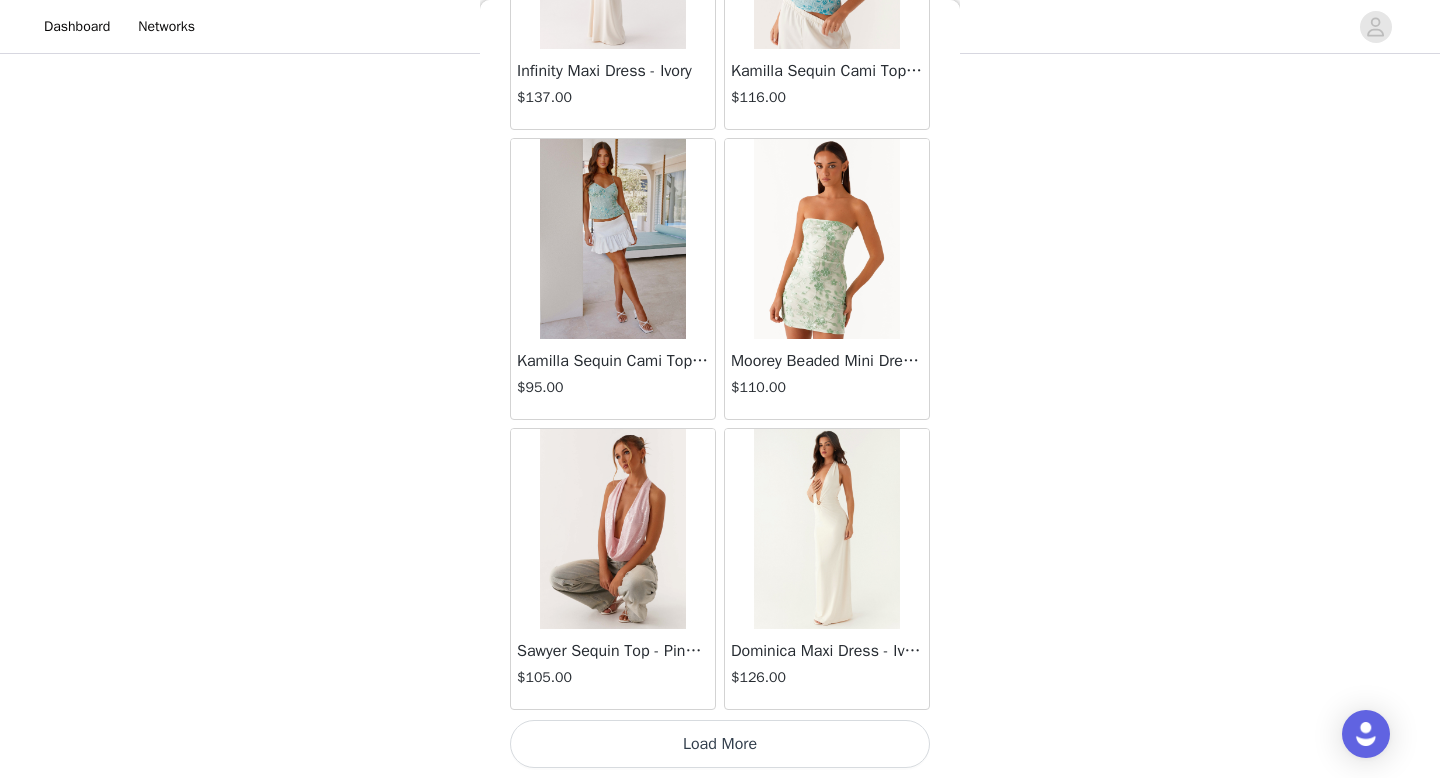 click on "Load More" at bounding box center (720, 744) 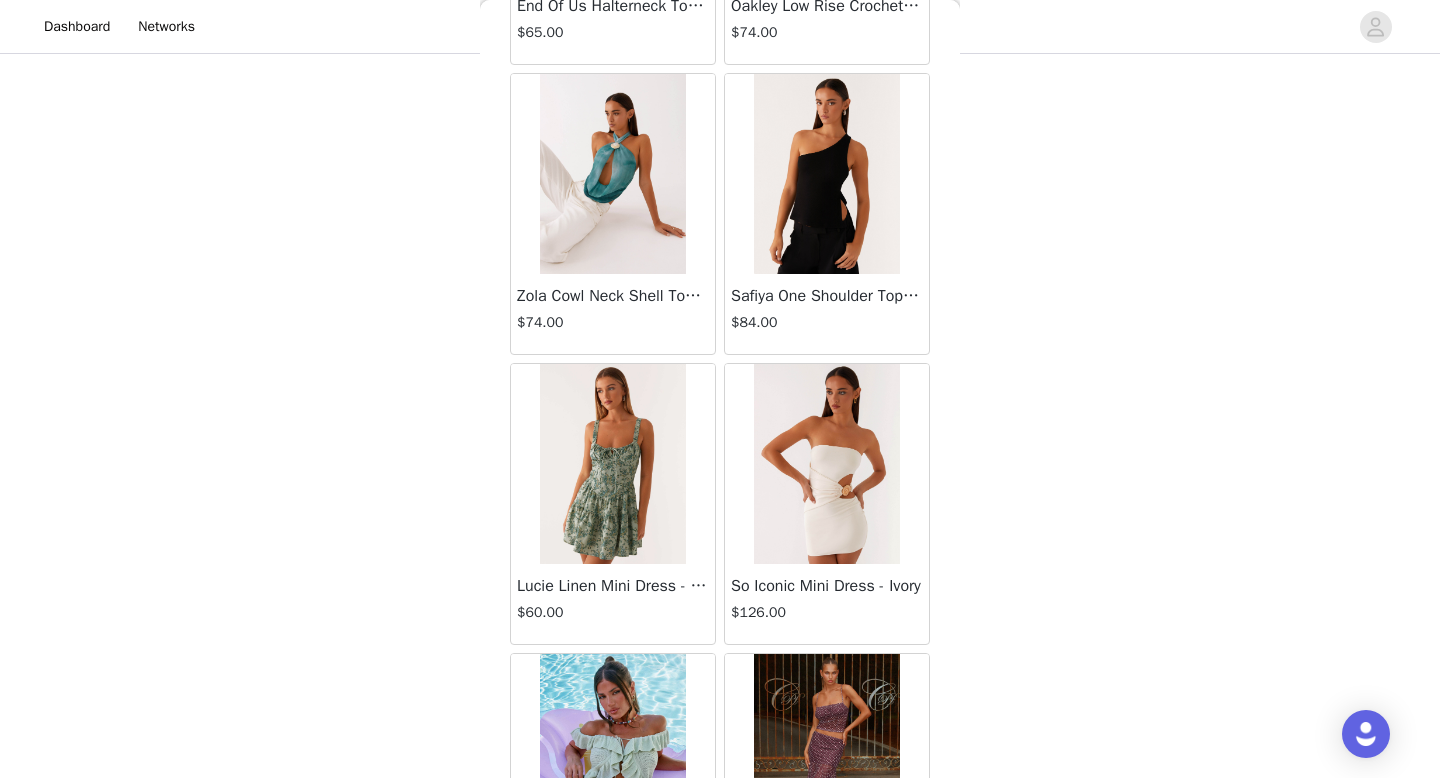 scroll, scrollTop: 38013, scrollLeft: 0, axis: vertical 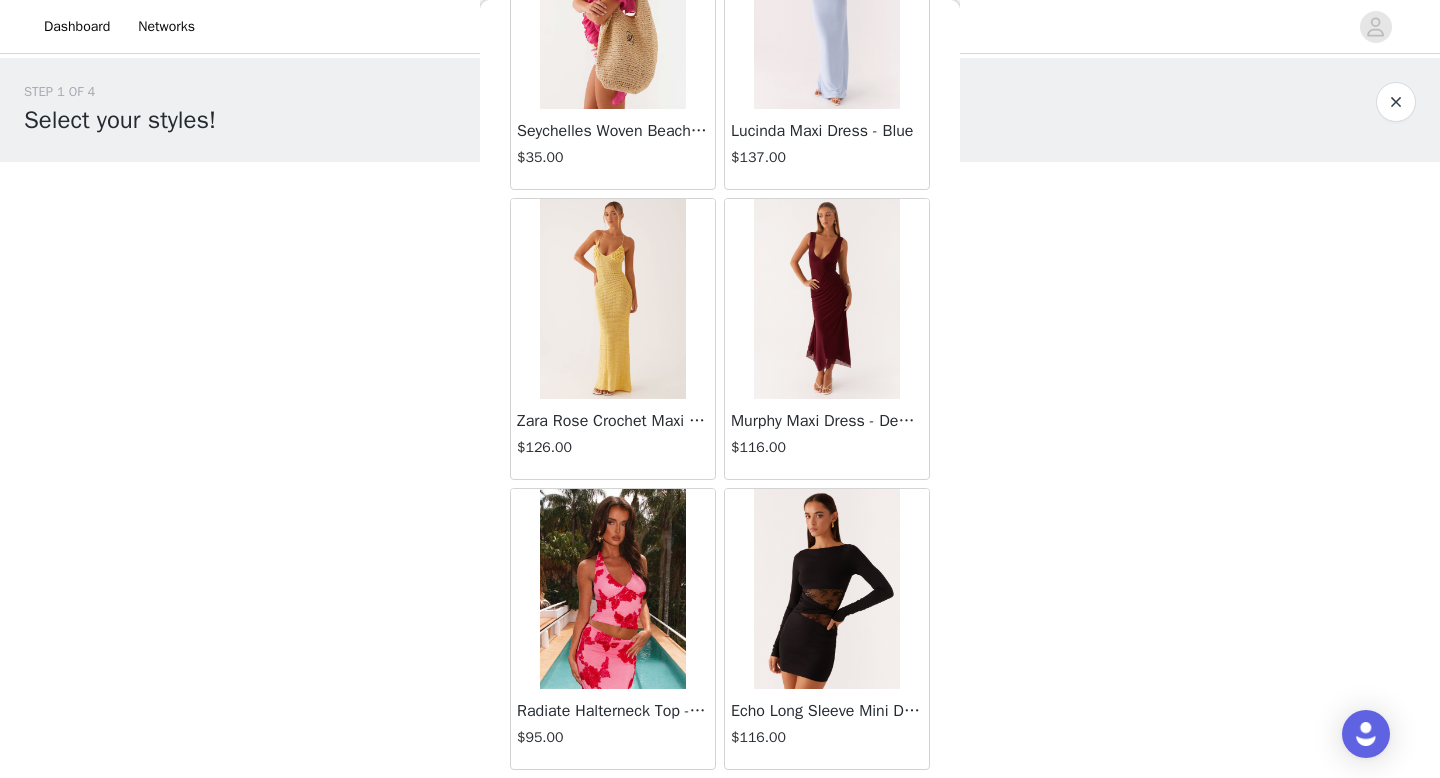 click on "Zara Rose Crochet Maxi Dress - Yellow" at bounding box center (613, 421) 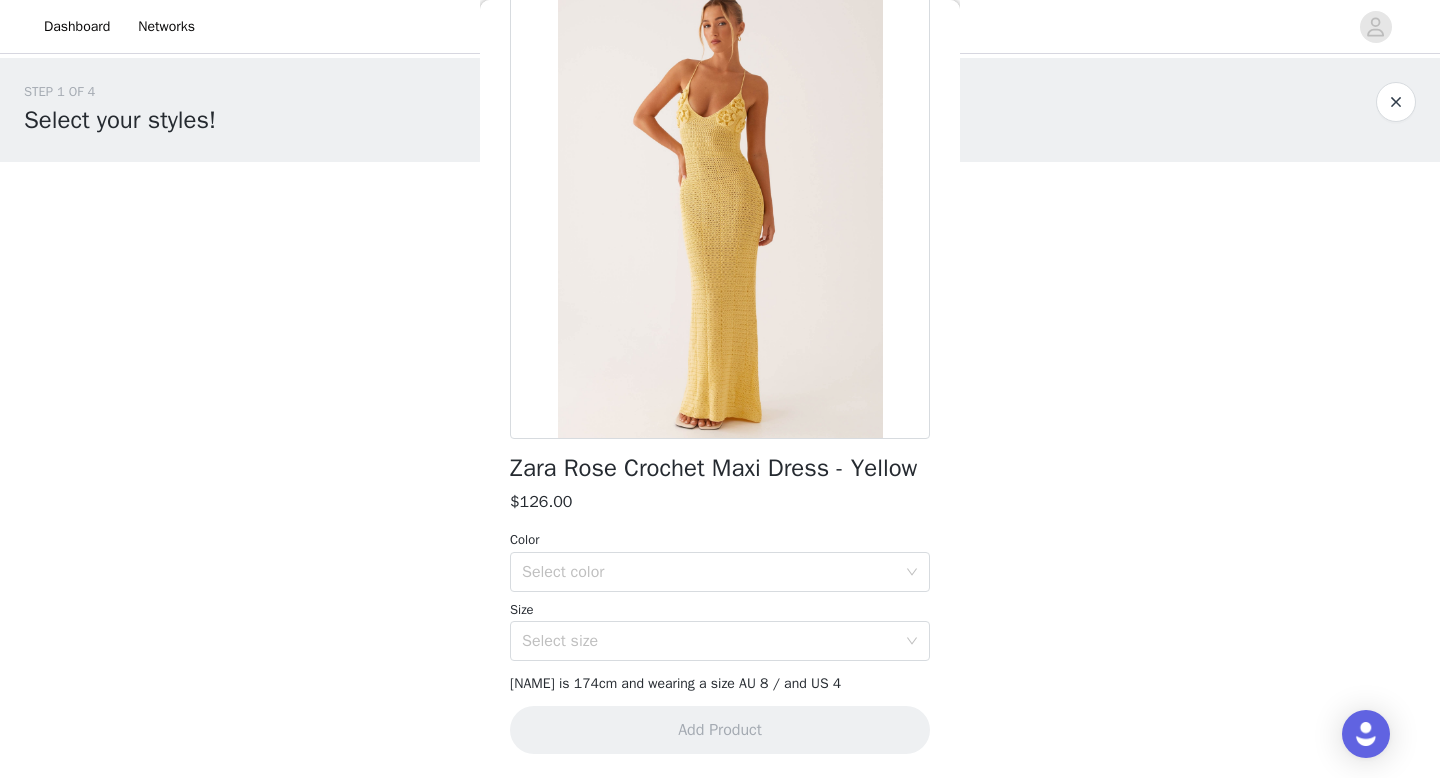 scroll, scrollTop: 279, scrollLeft: 0, axis: vertical 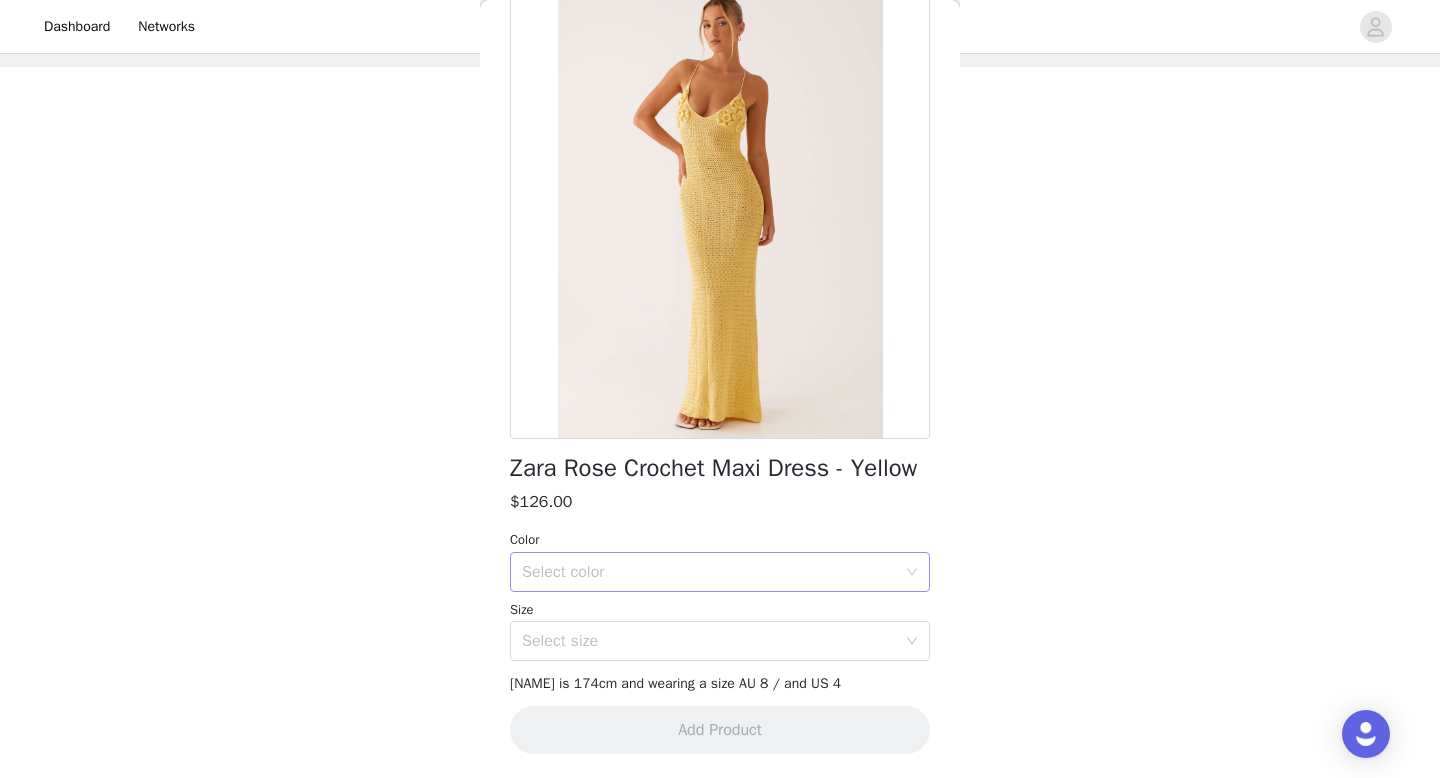 click on "Select color" at bounding box center (713, 572) 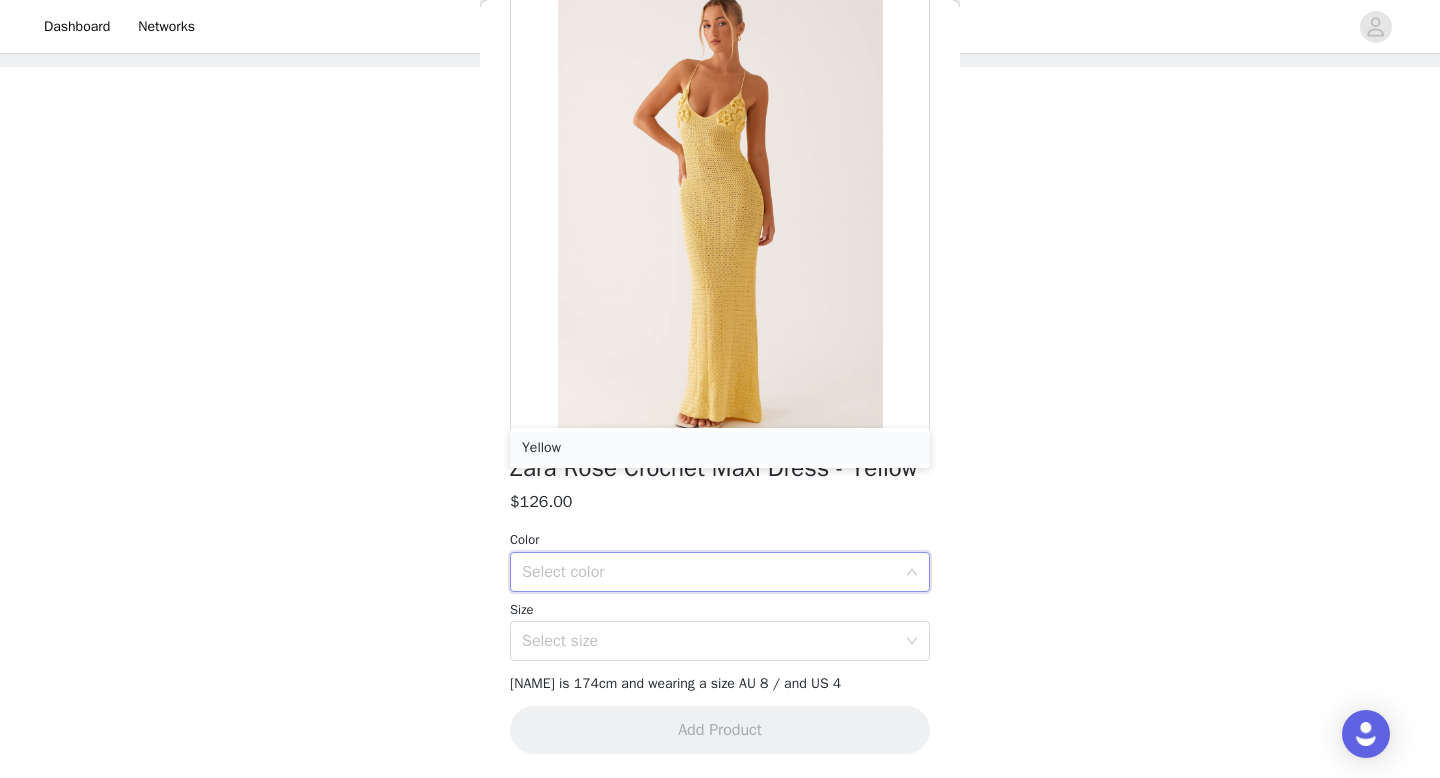 click on "Yellow" at bounding box center (720, 448) 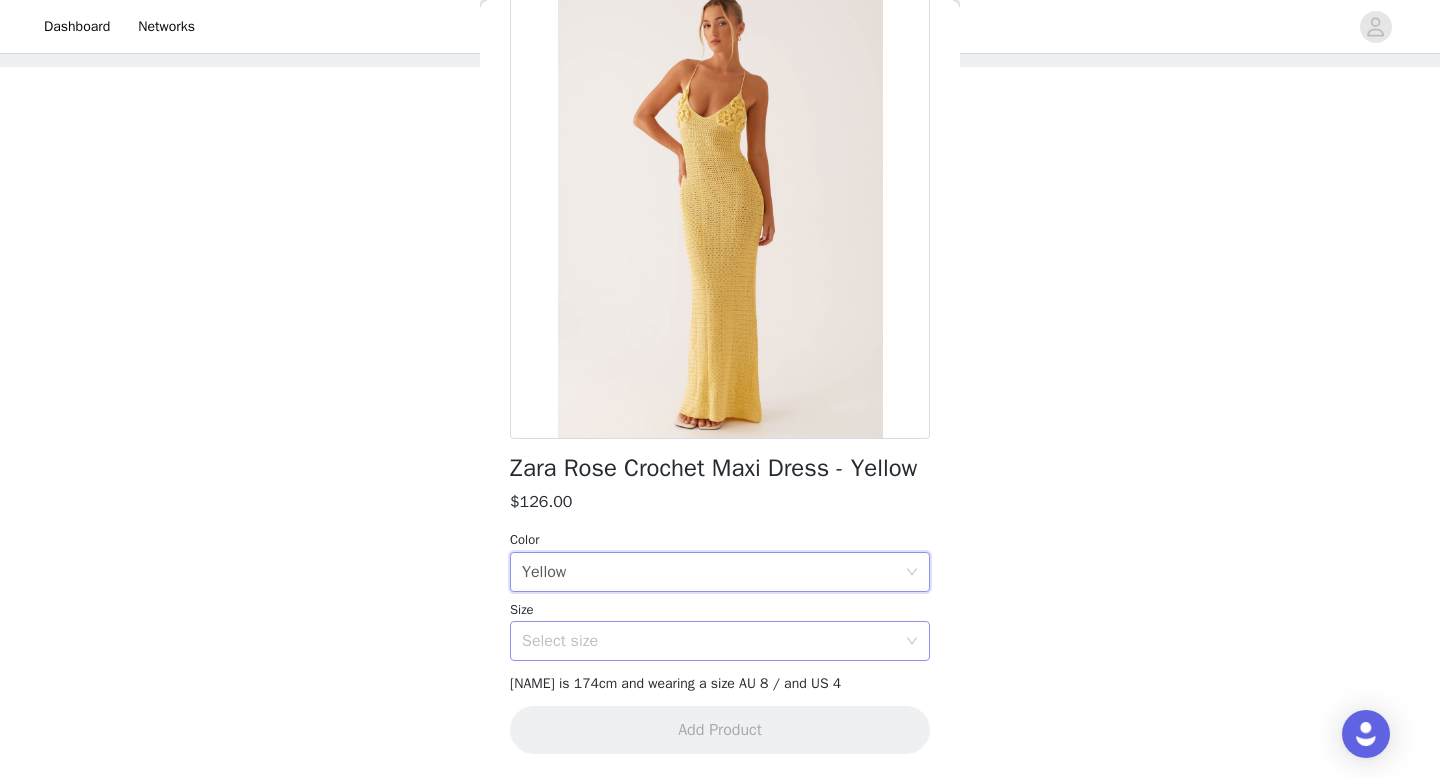 click on "Select size" at bounding box center (709, 641) 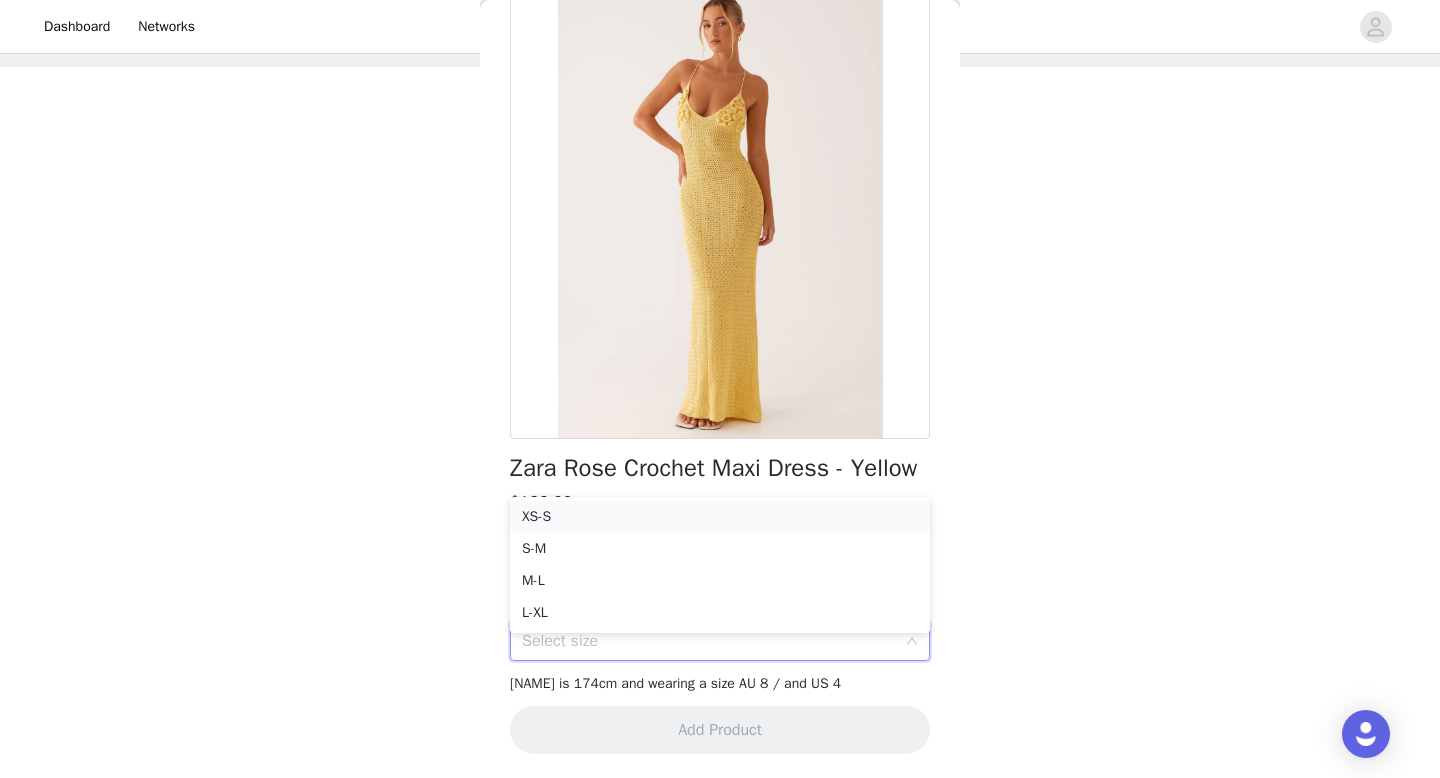 click on "XS-S" at bounding box center (720, 517) 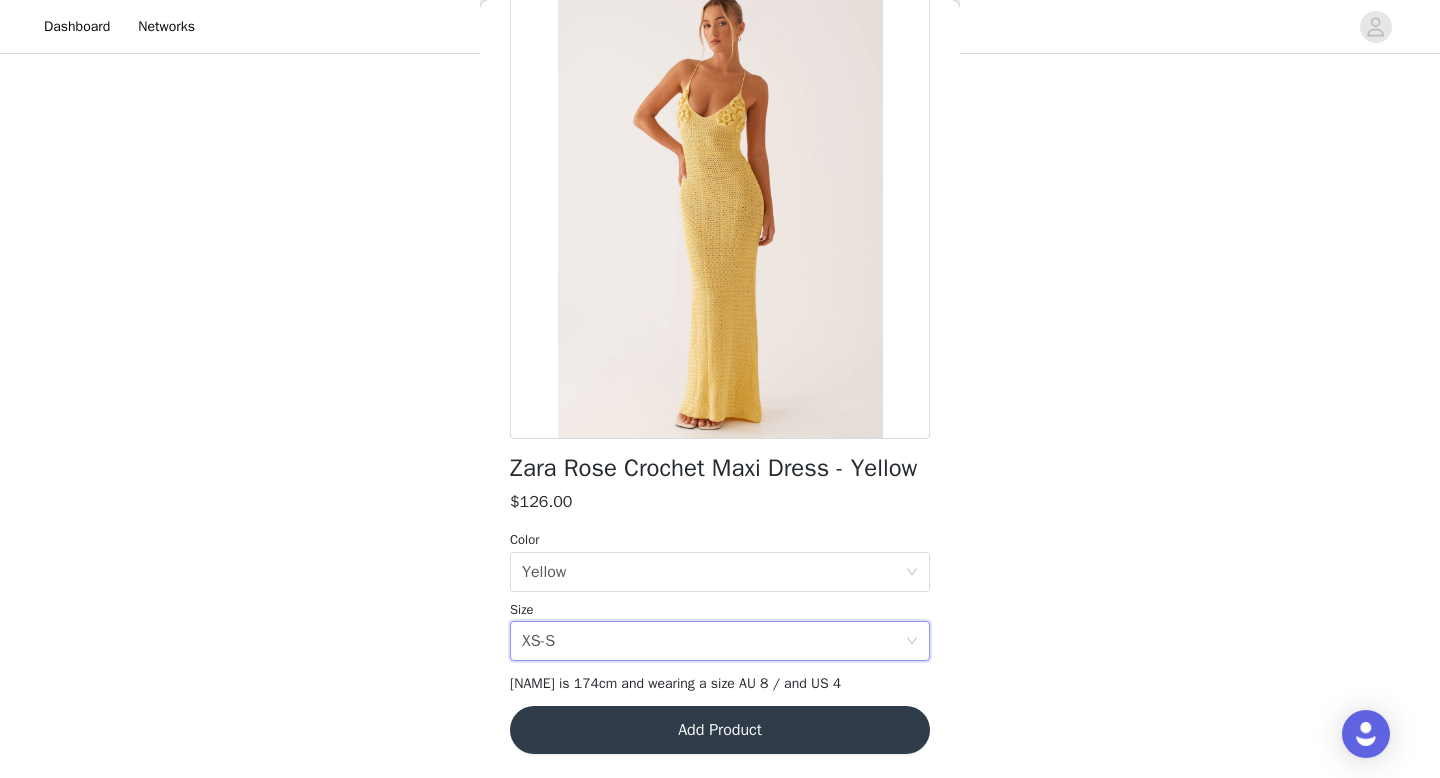 scroll, scrollTop: 271, scrollLeft: 0, axis: vertical 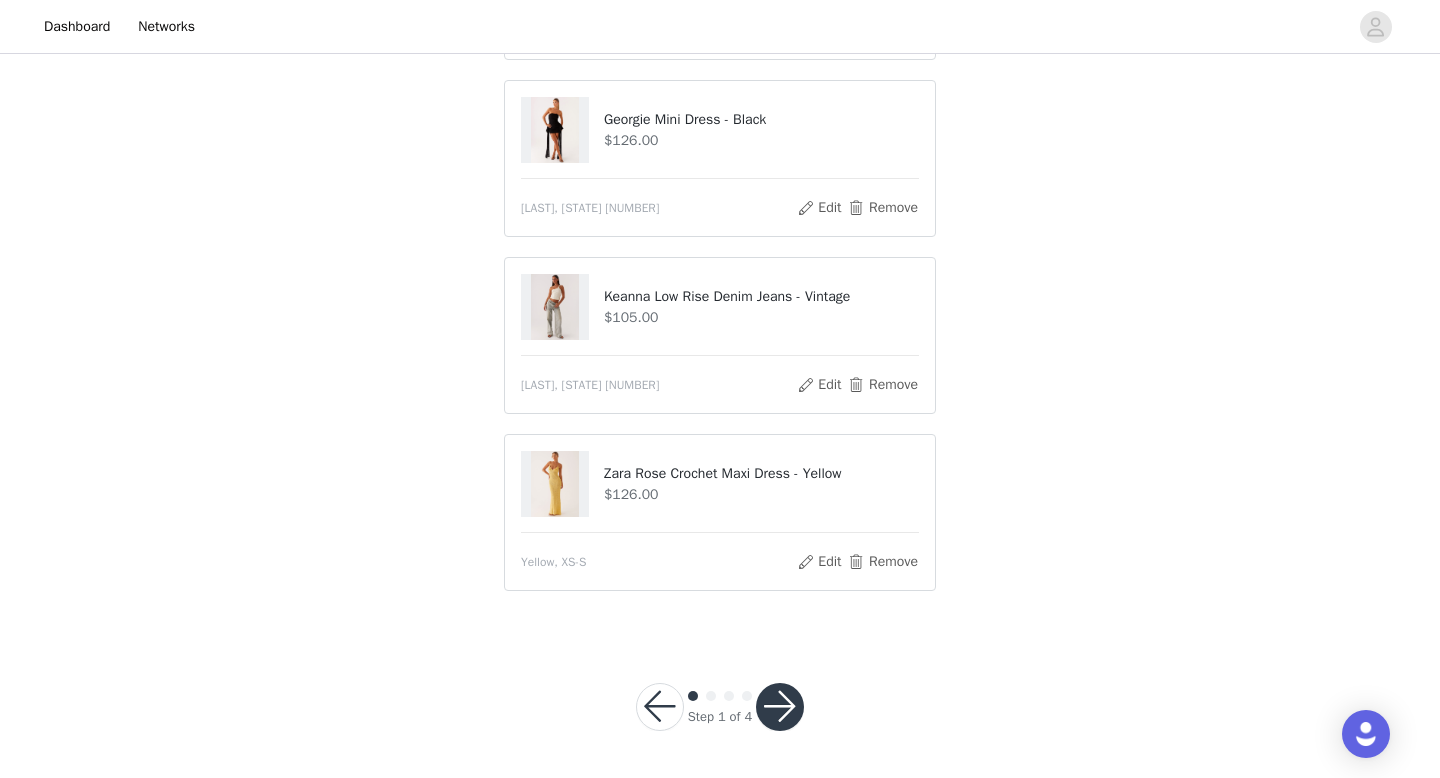 click at bounding box center (780, 707) 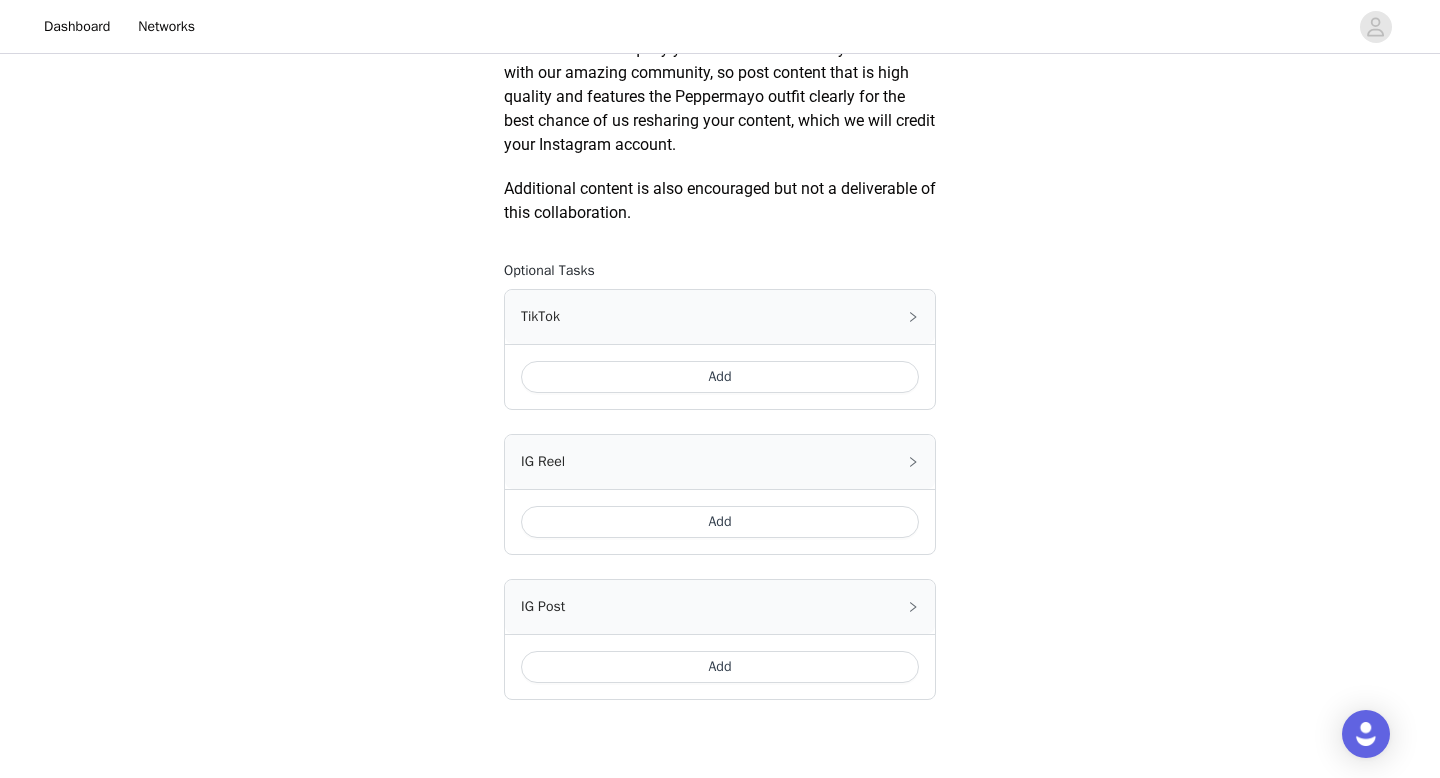 scroll, scrollTop: 1159, scrollLeft: 0, axis: vertical 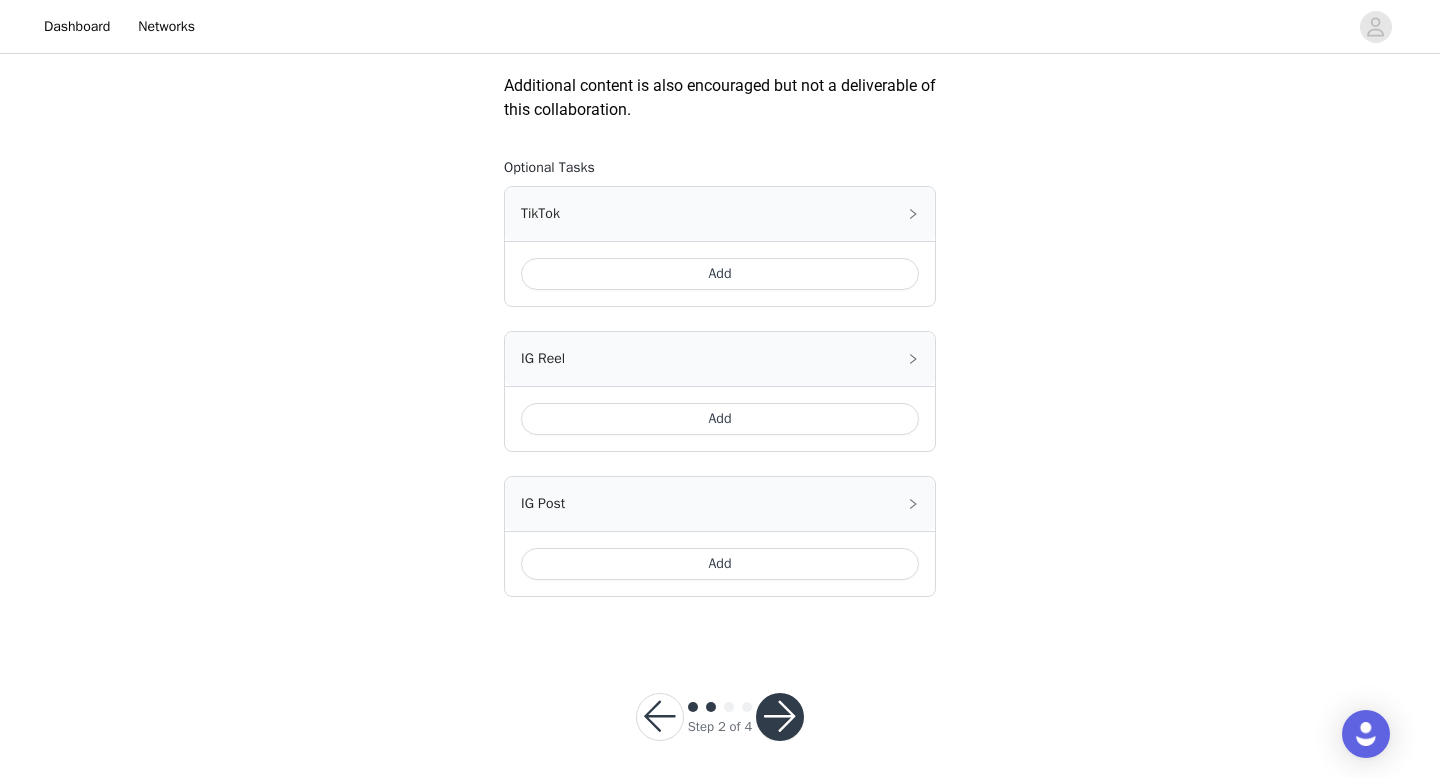 click on "Add" at bounding box center [720, 274] 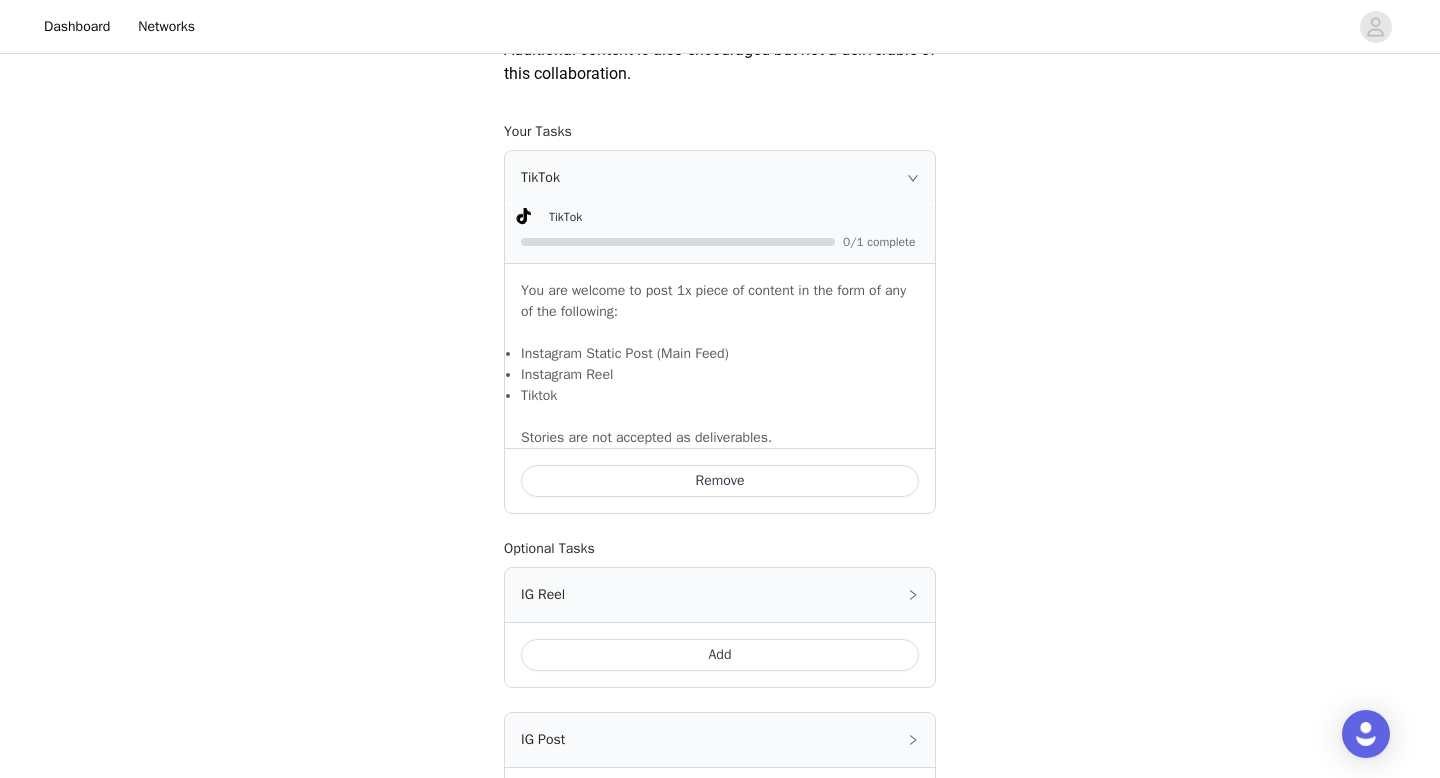 scroll, scrollTop: 1442, scrollLeft: 0, axis: vertical 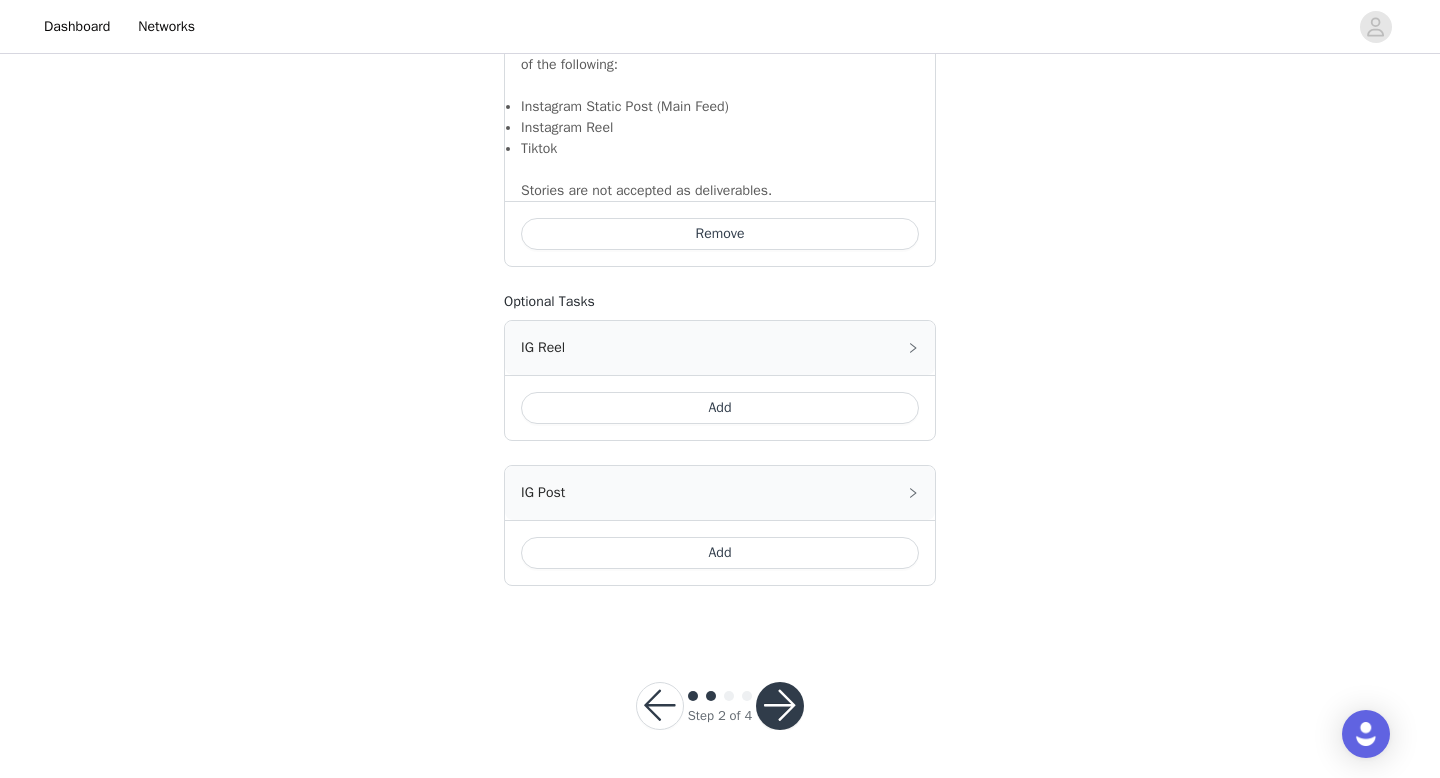 click at bounding box center (780, 706) 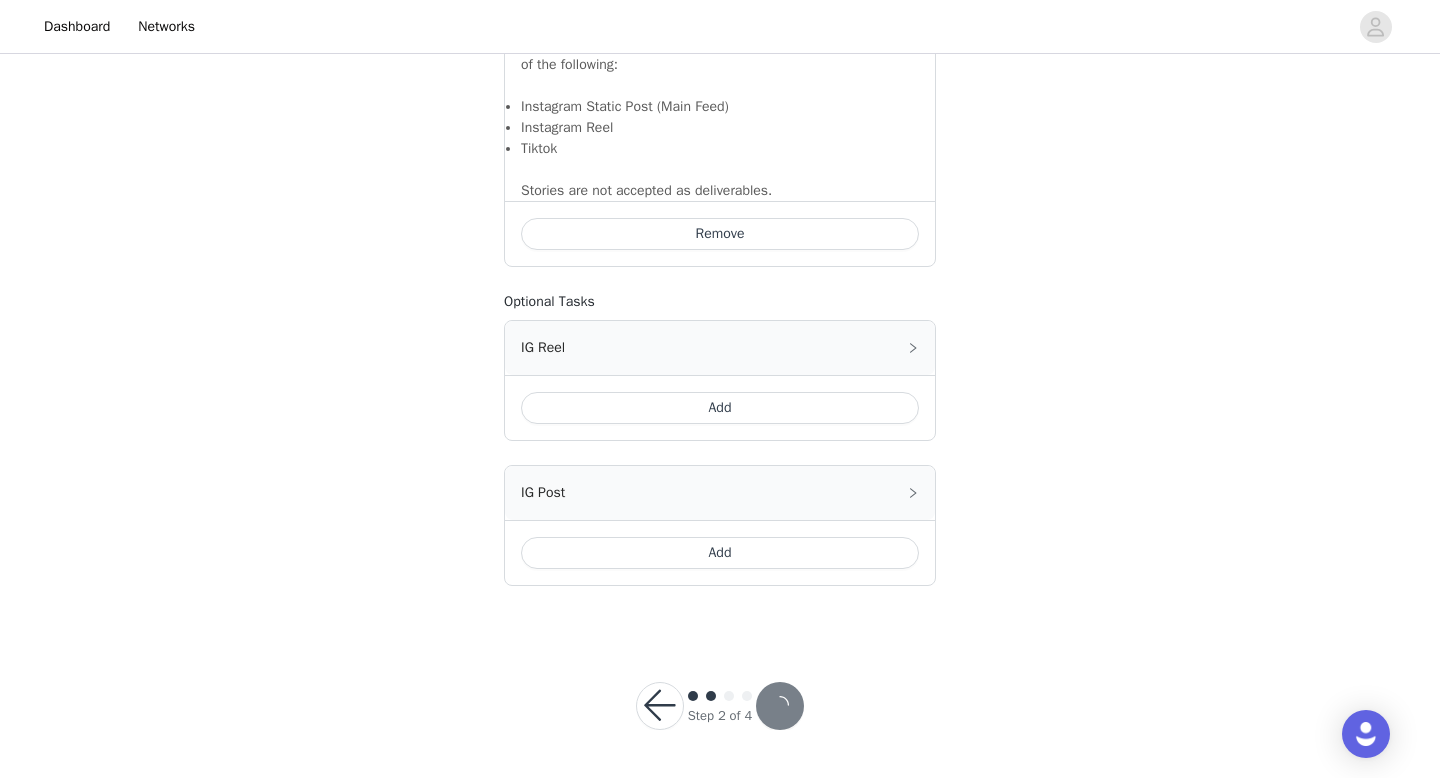 scroll, scrollTop: 0, scrollLeft: 0, axis: both 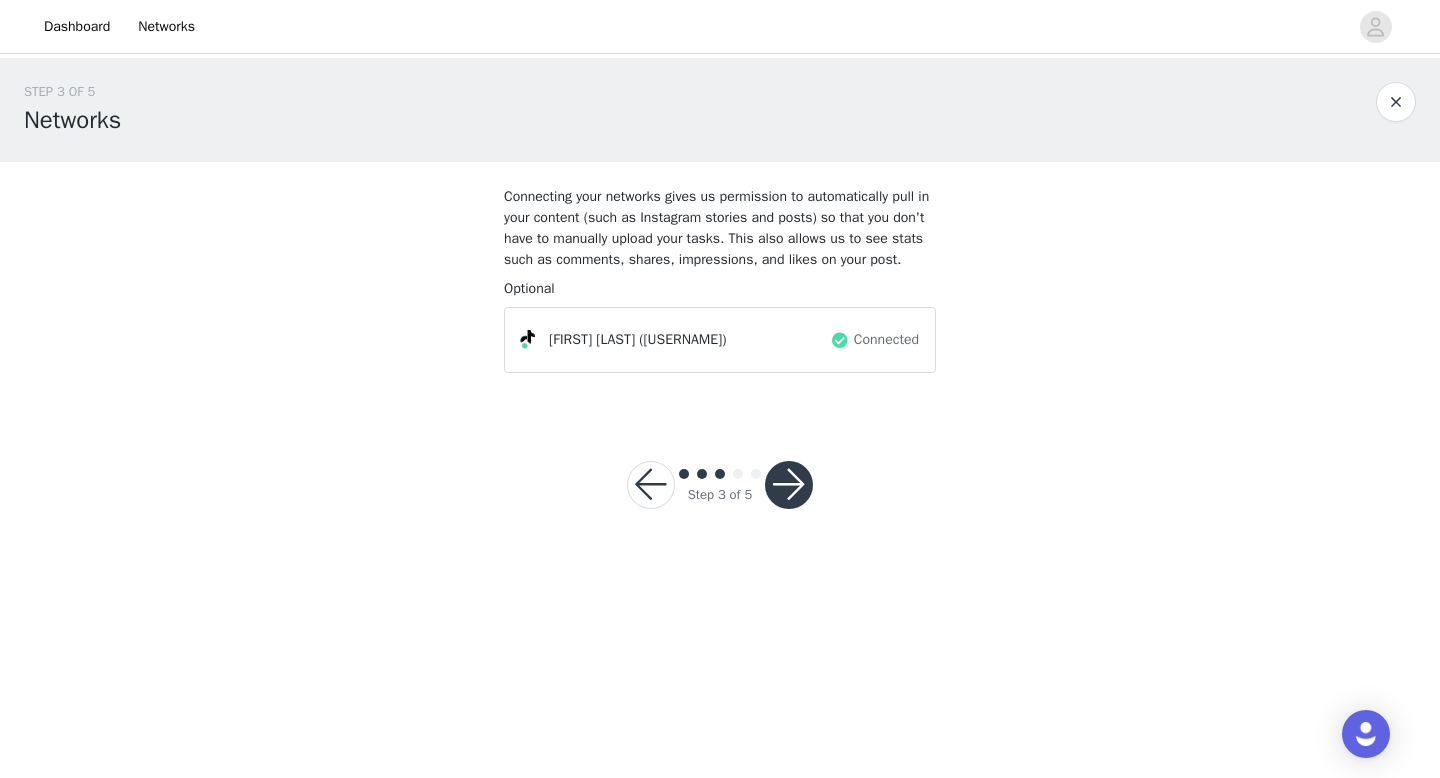 click at bounding box center [789, 485] 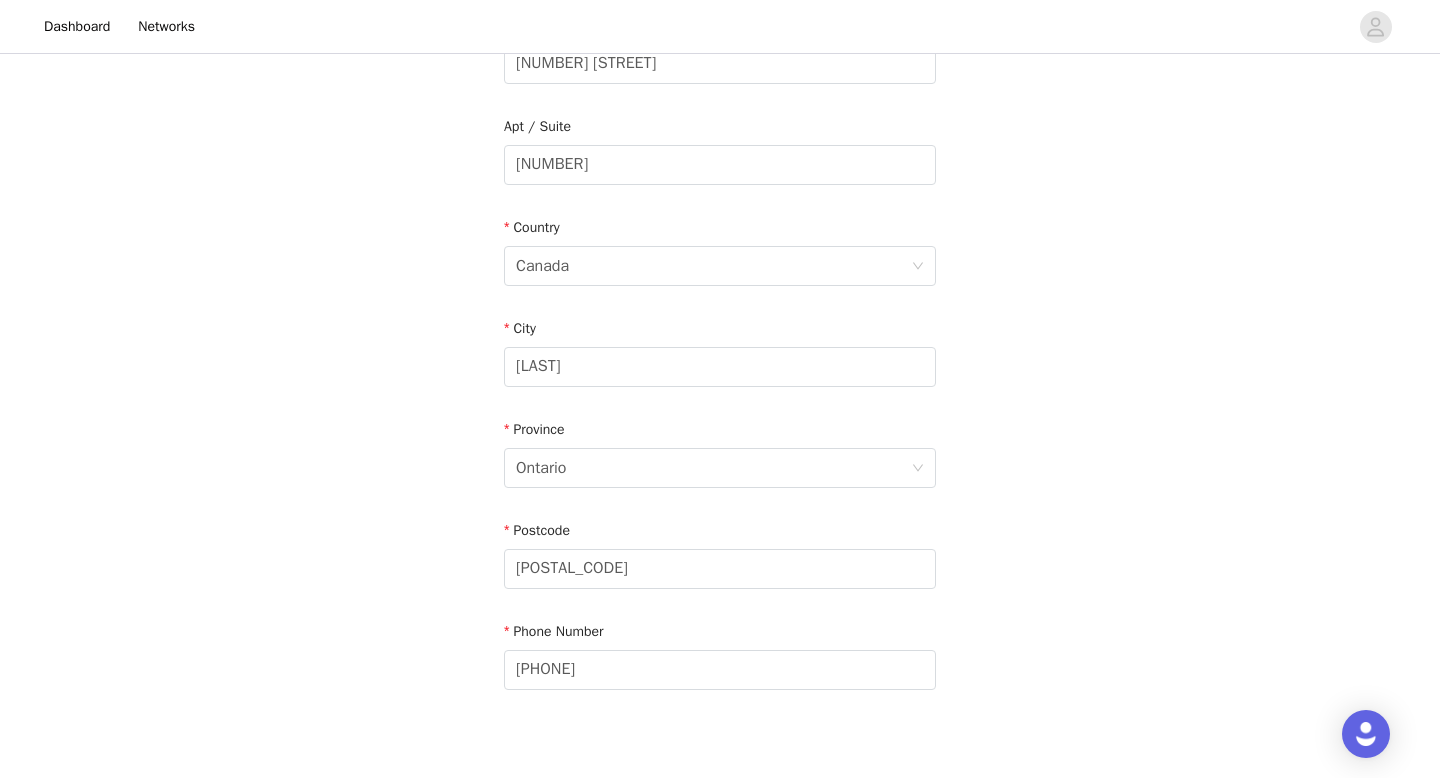 scroll, scrollTop: 585, scrollLeft: 0, axis: vertical 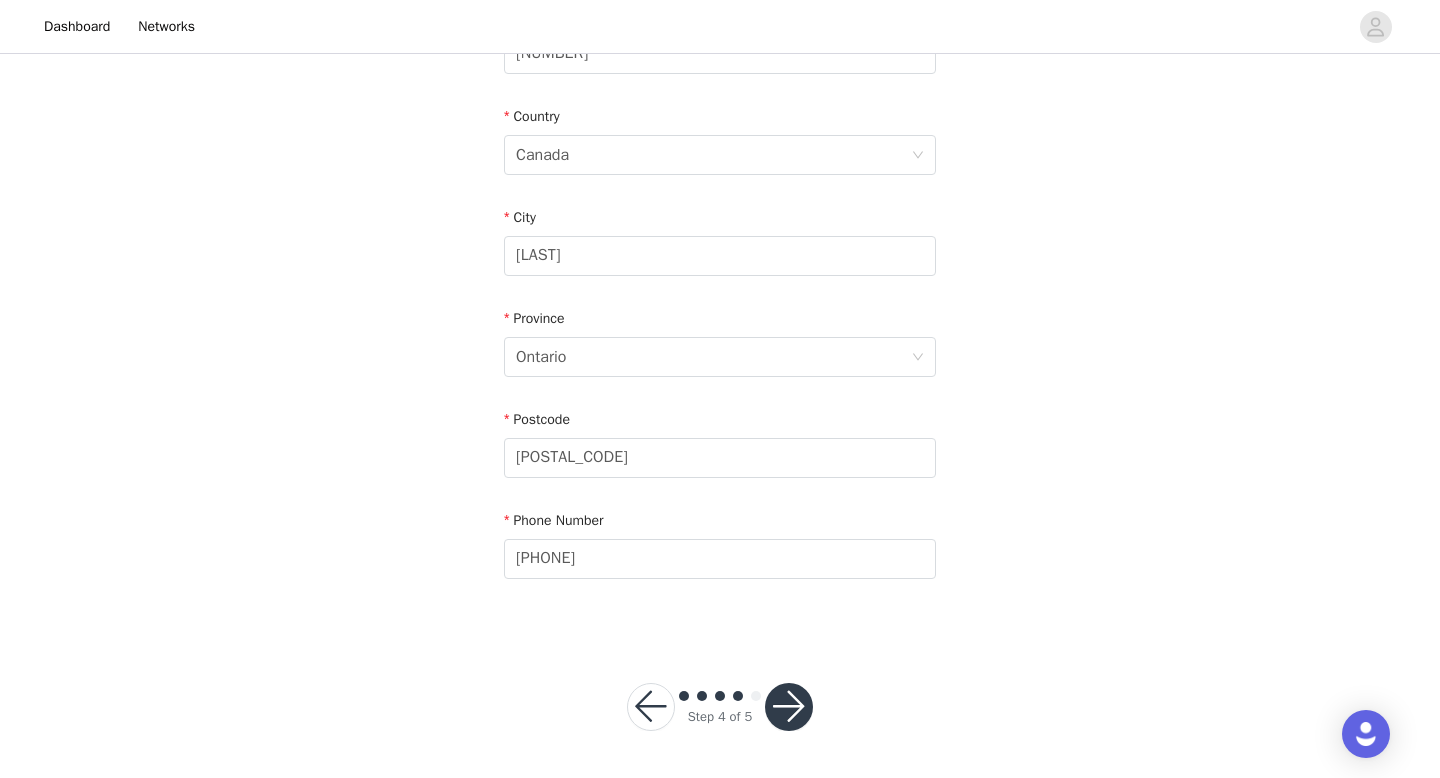 click at bounding box center (789, 707) 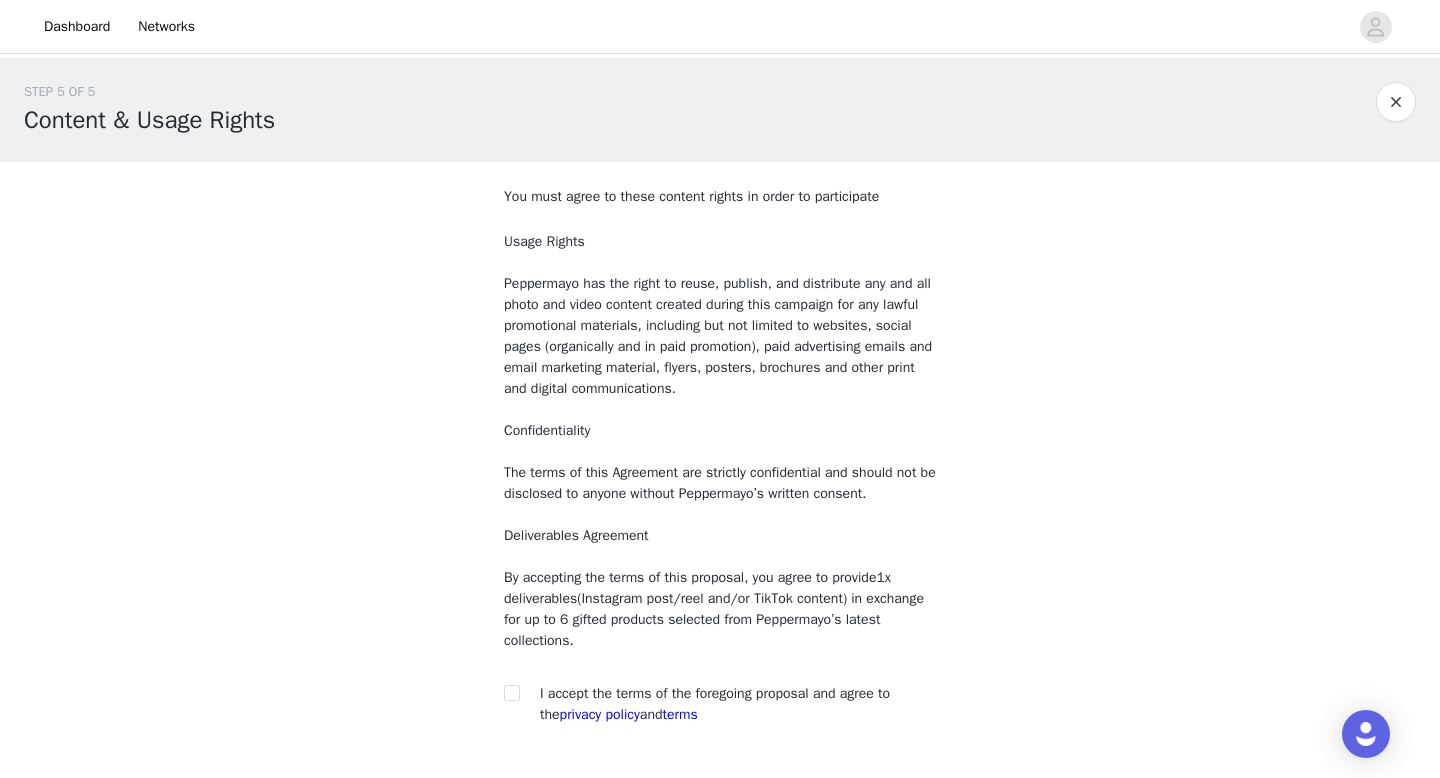 scroll, scrollTop: 146, scrollLeft: 0, axis: vertical 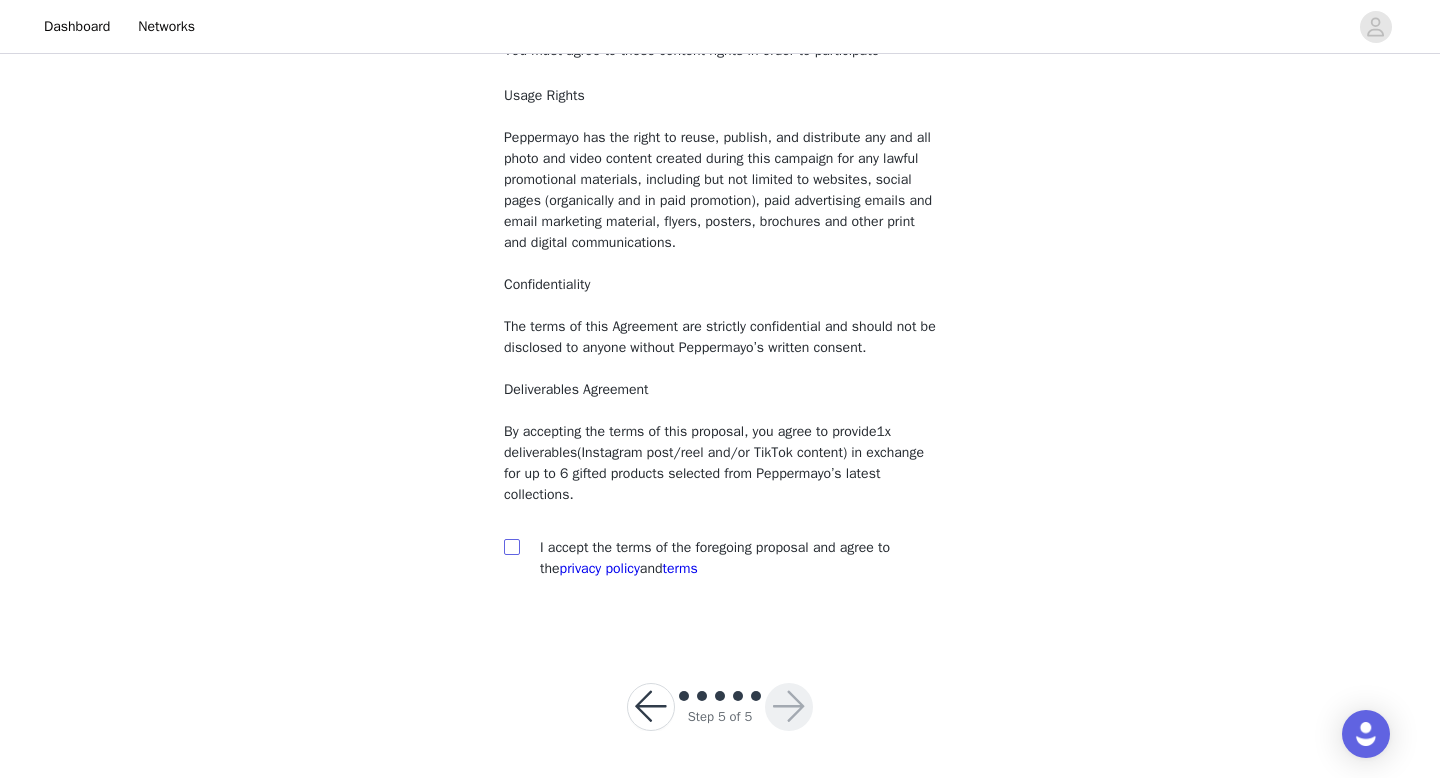 click at bounding box center [511, 546] 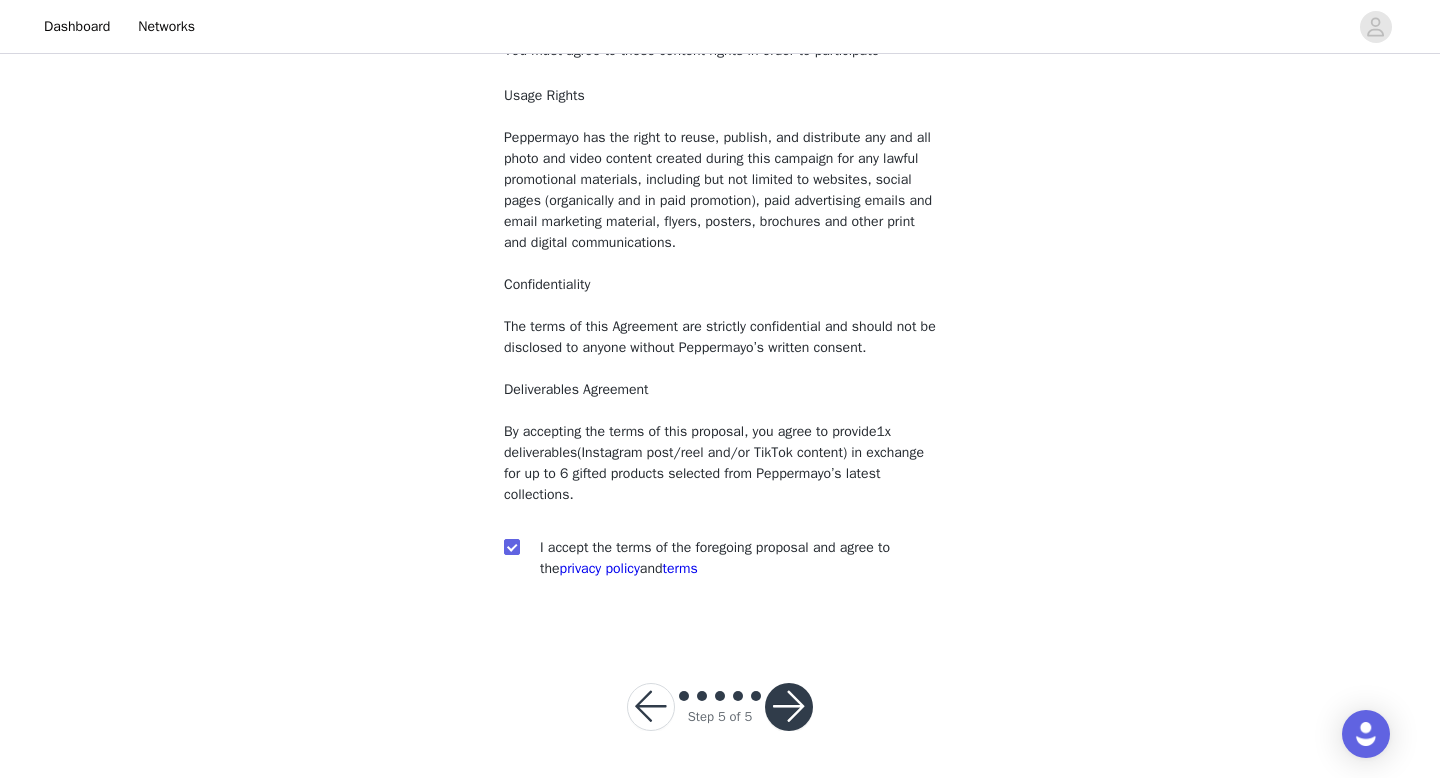click on "Step 5 of 5" at bounding box center (720, 707) 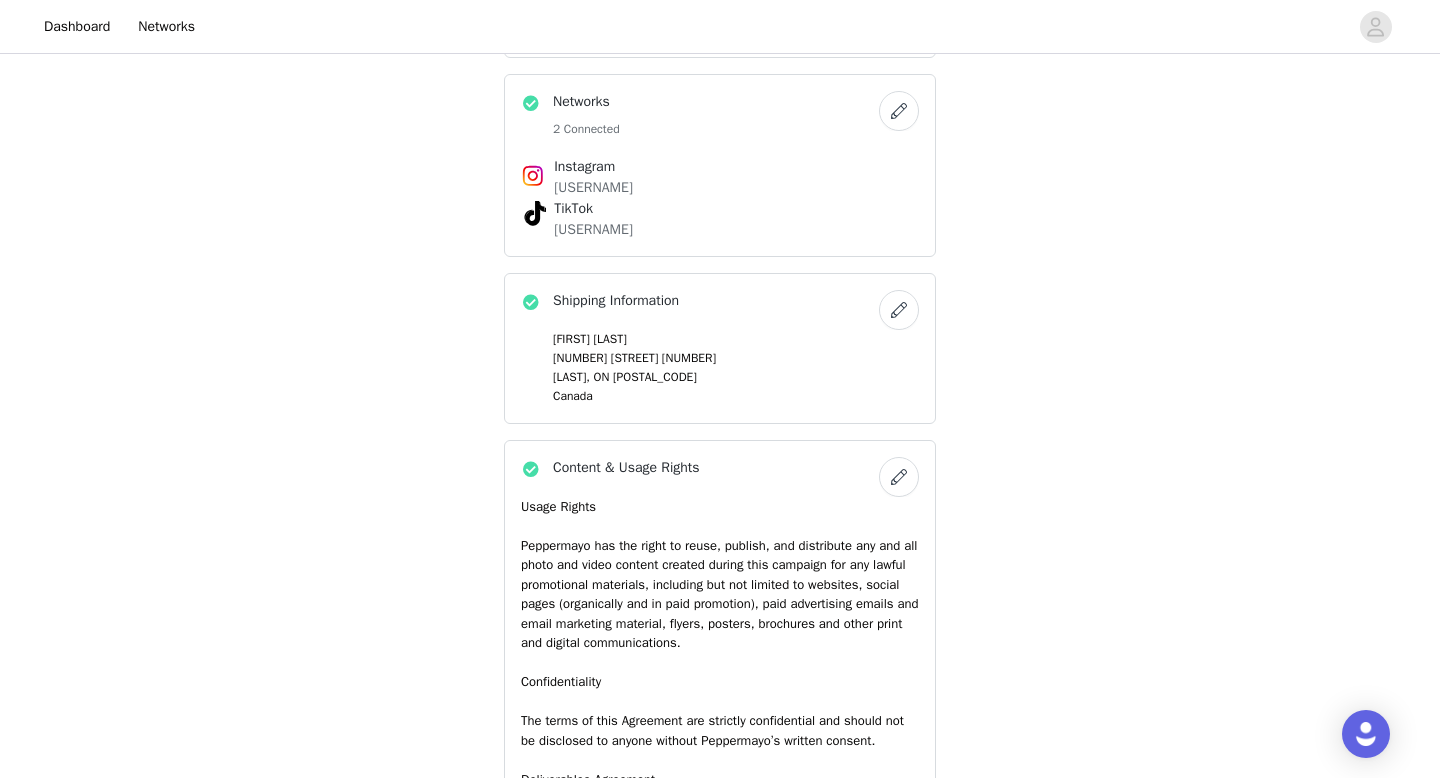 scroll, scrollTop: 1702, scrollLeft: 0, axis: vertical 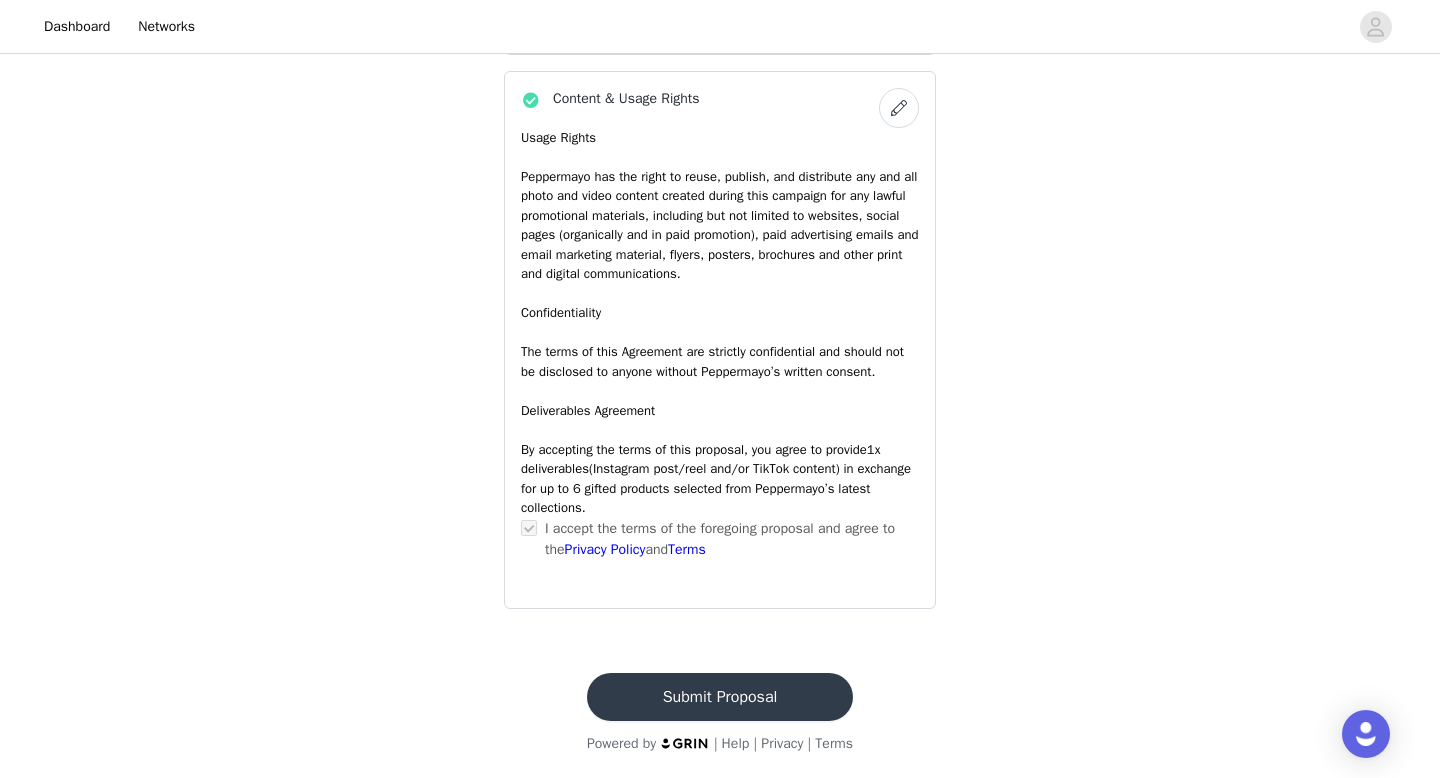 click on "Submit Proposal" at bounding box center [720, 697] 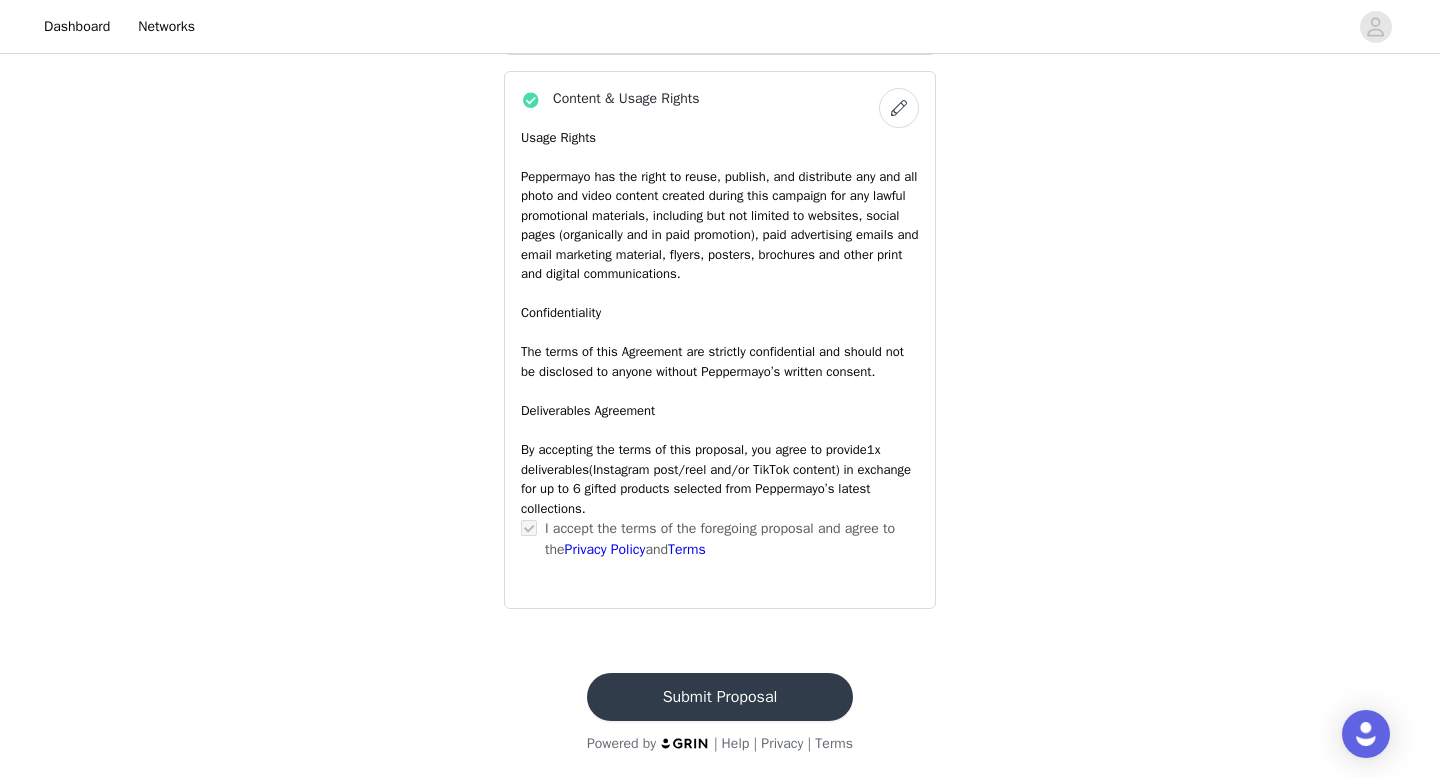 scroll, scrollTop: 0, scrollLeft: 0, axis: both 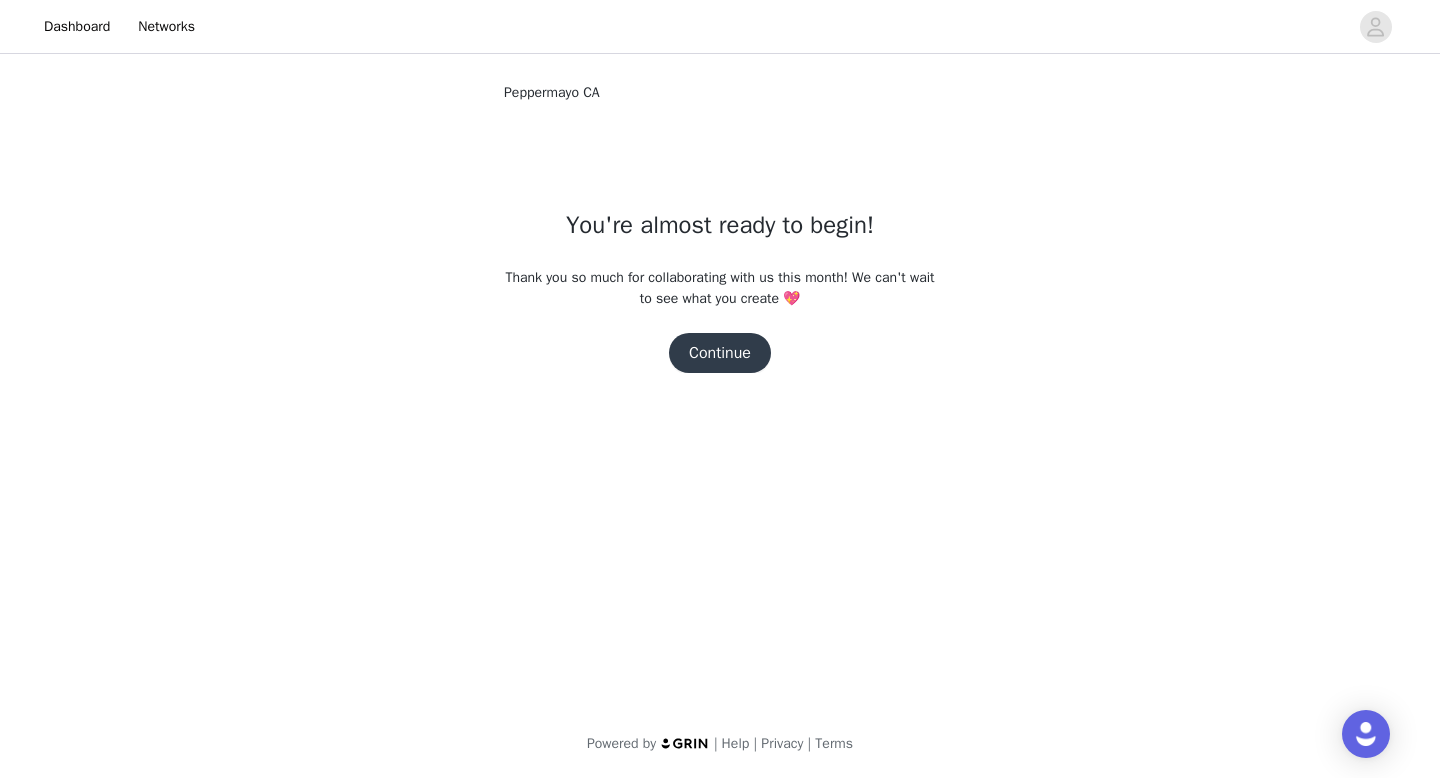 click on "Continue" at bounding box center [720, 353] 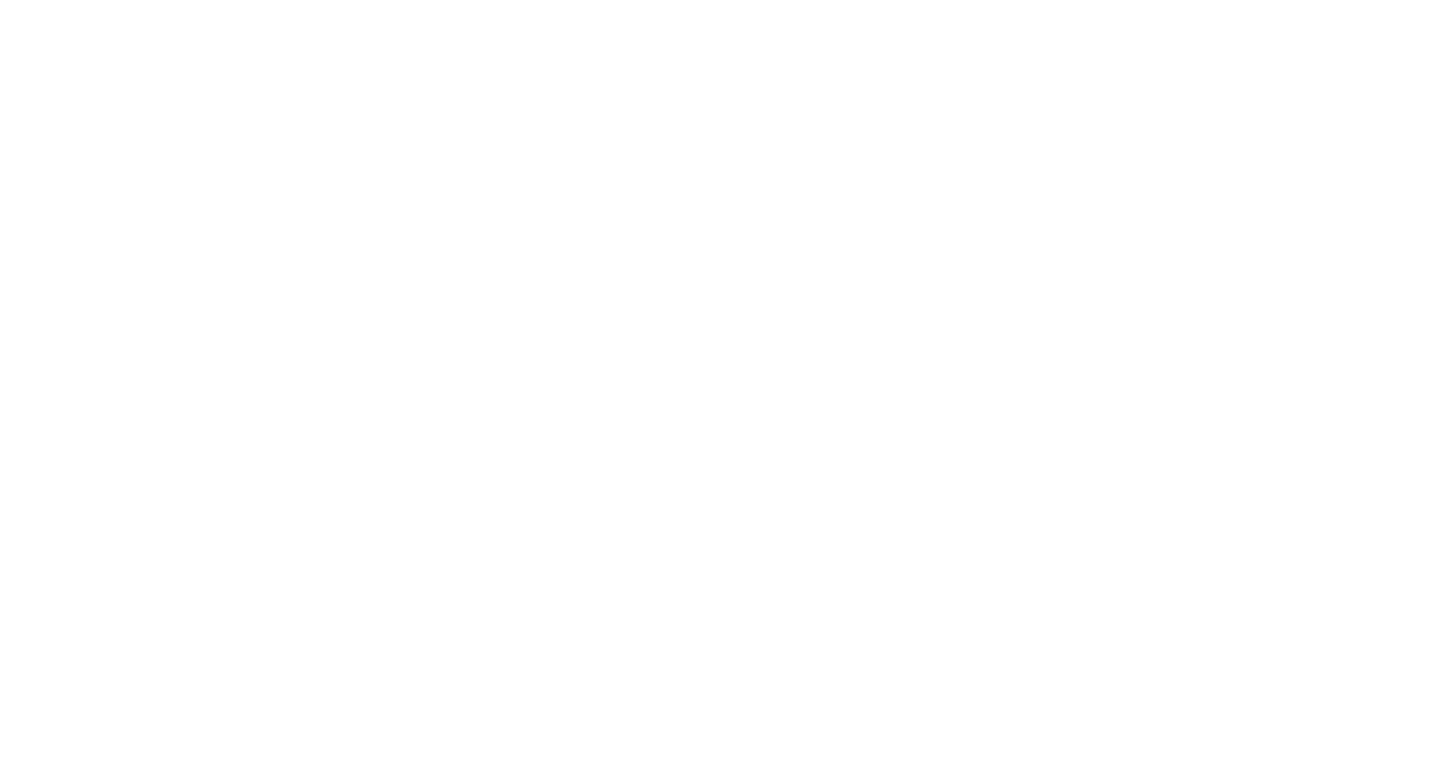 scroll, scrollTop: 0, scrollLeft: 0, axis: both 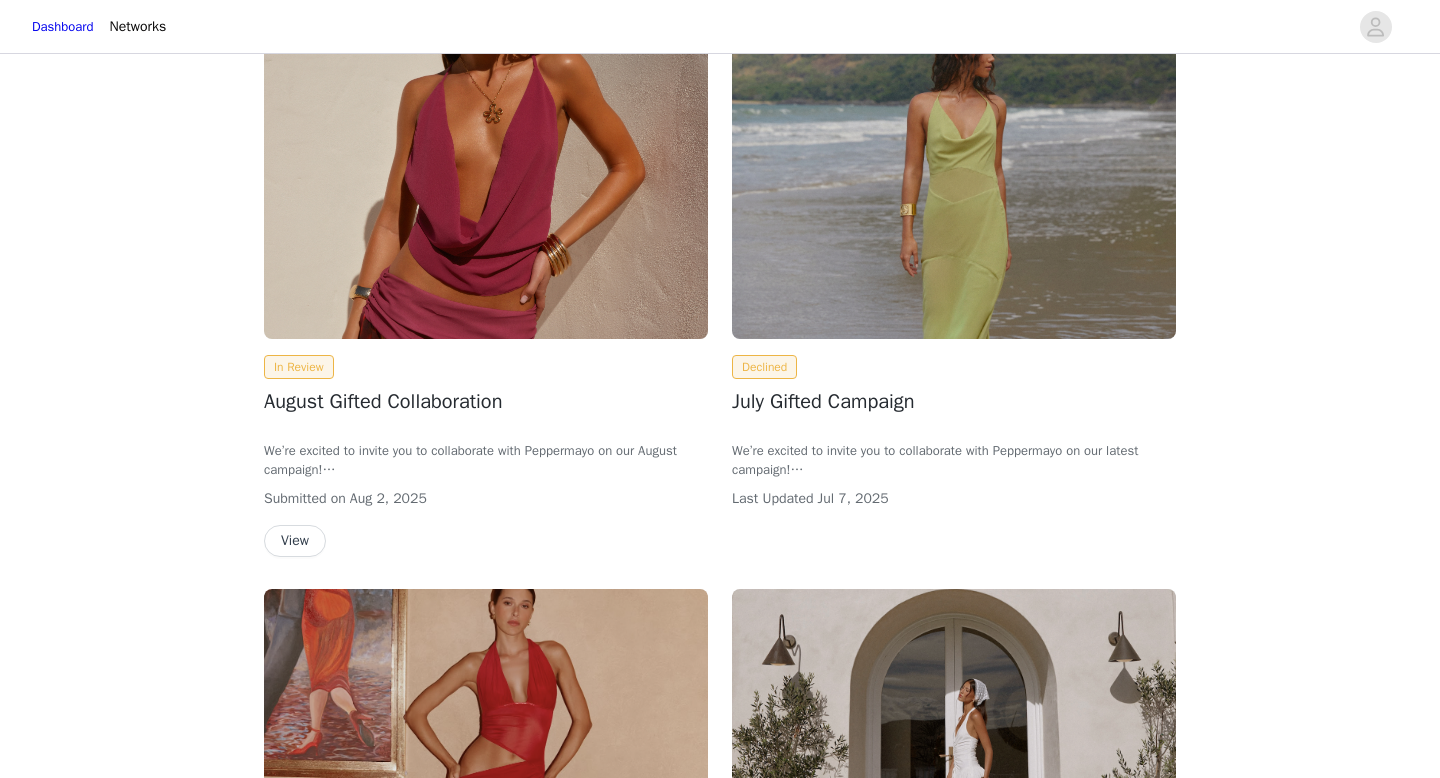 click at bounding box center (954, 172) 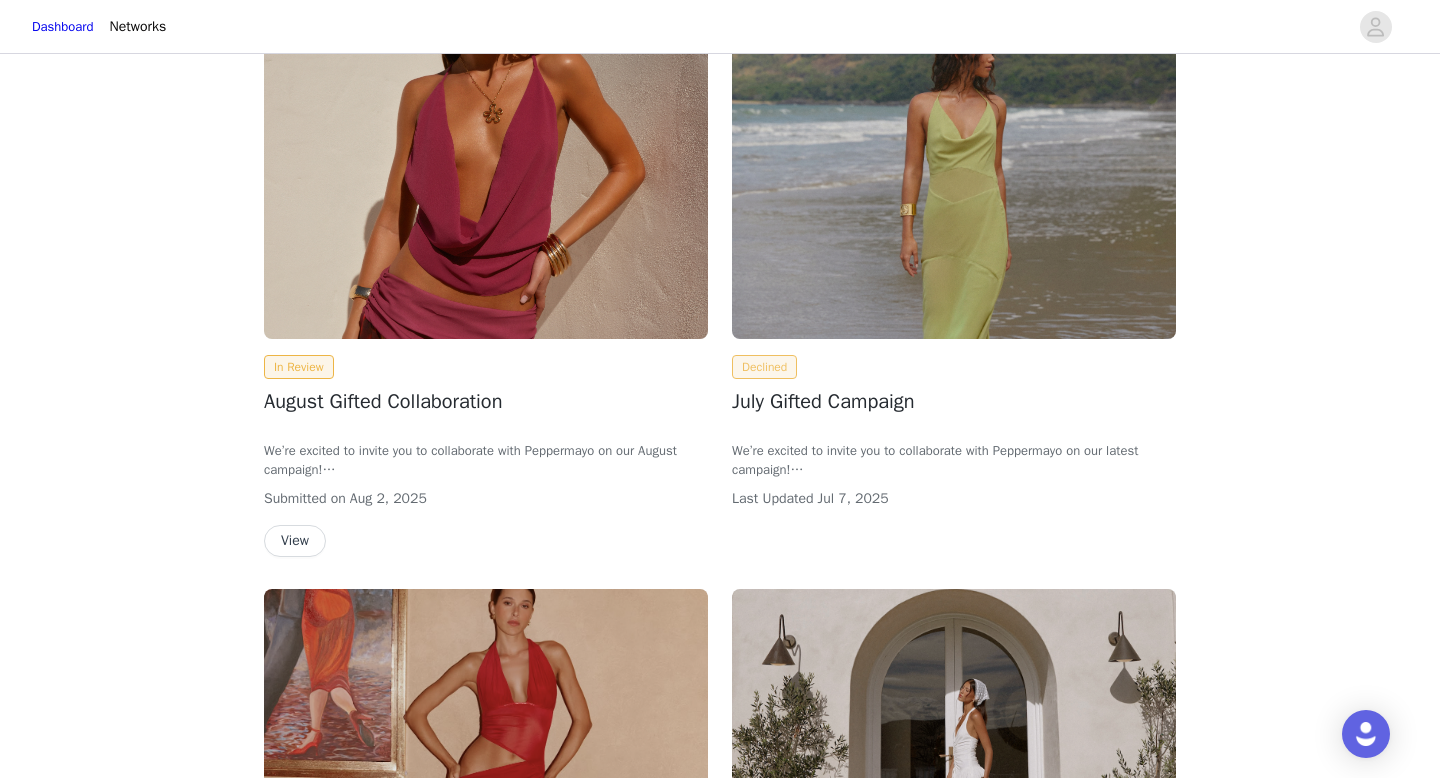 click on "Declined" at bounding box center (764, 367) 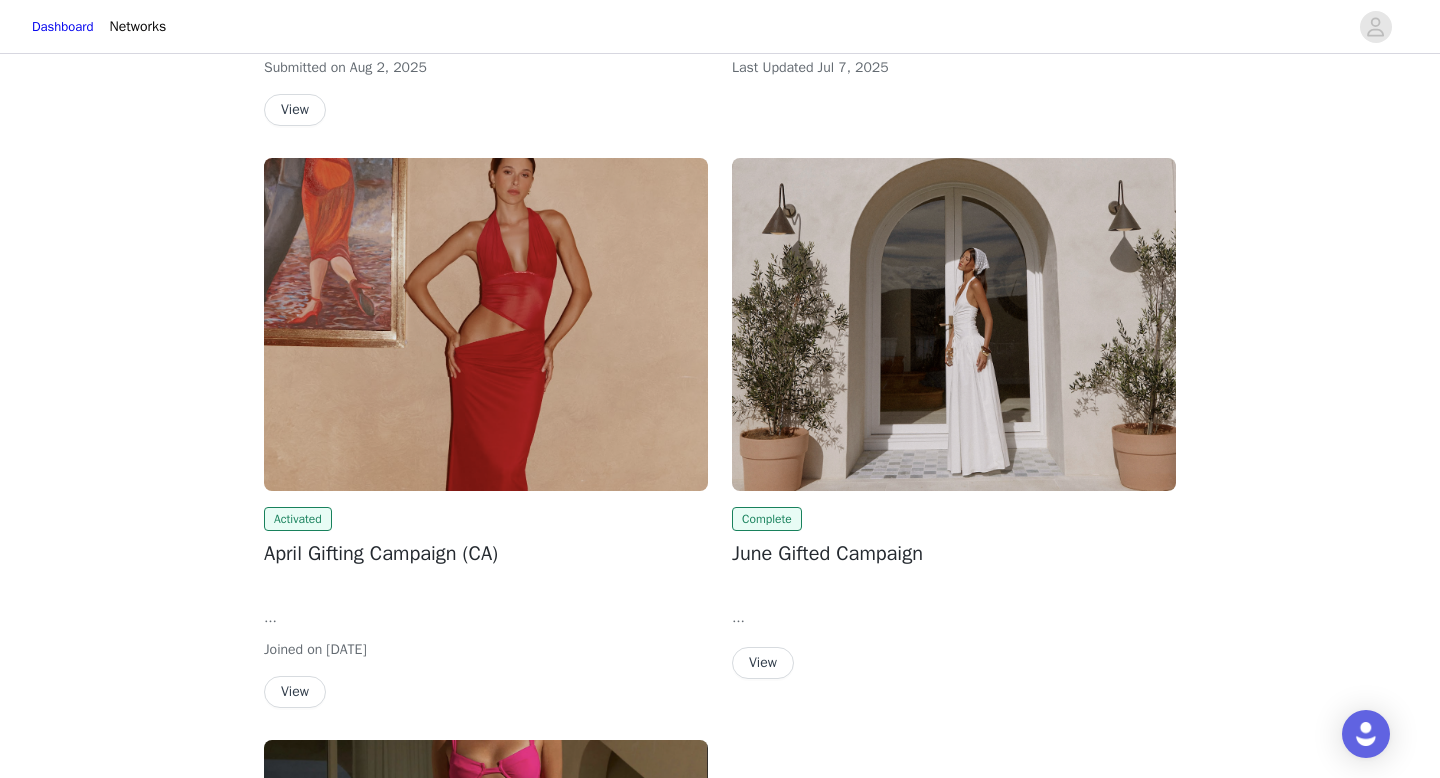 scroll, scrollTop: 604, scrollLeft: 0, axis: vertical 